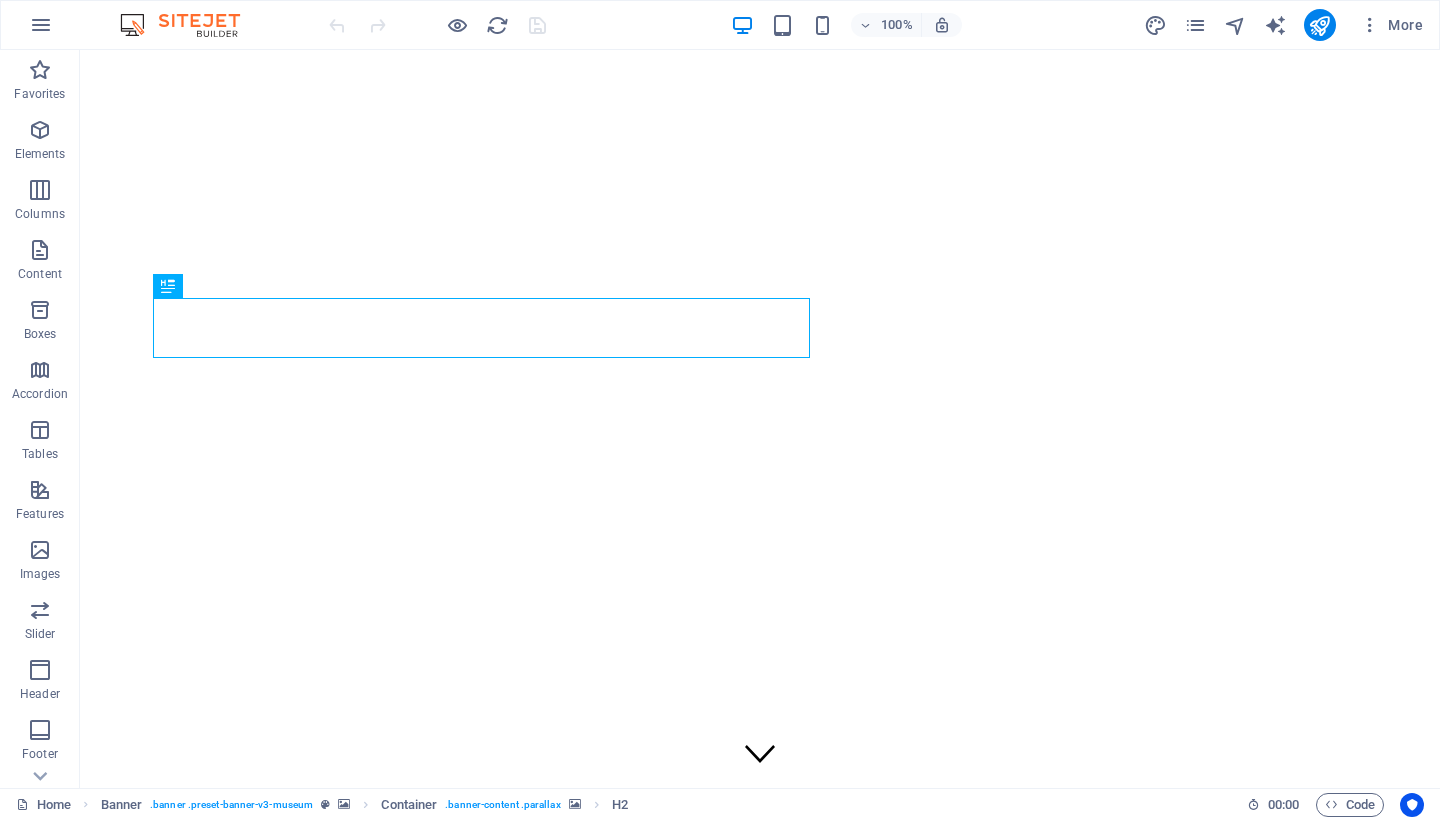 scroll, scrollTop: 0, scrollLeft: 0, axis: both 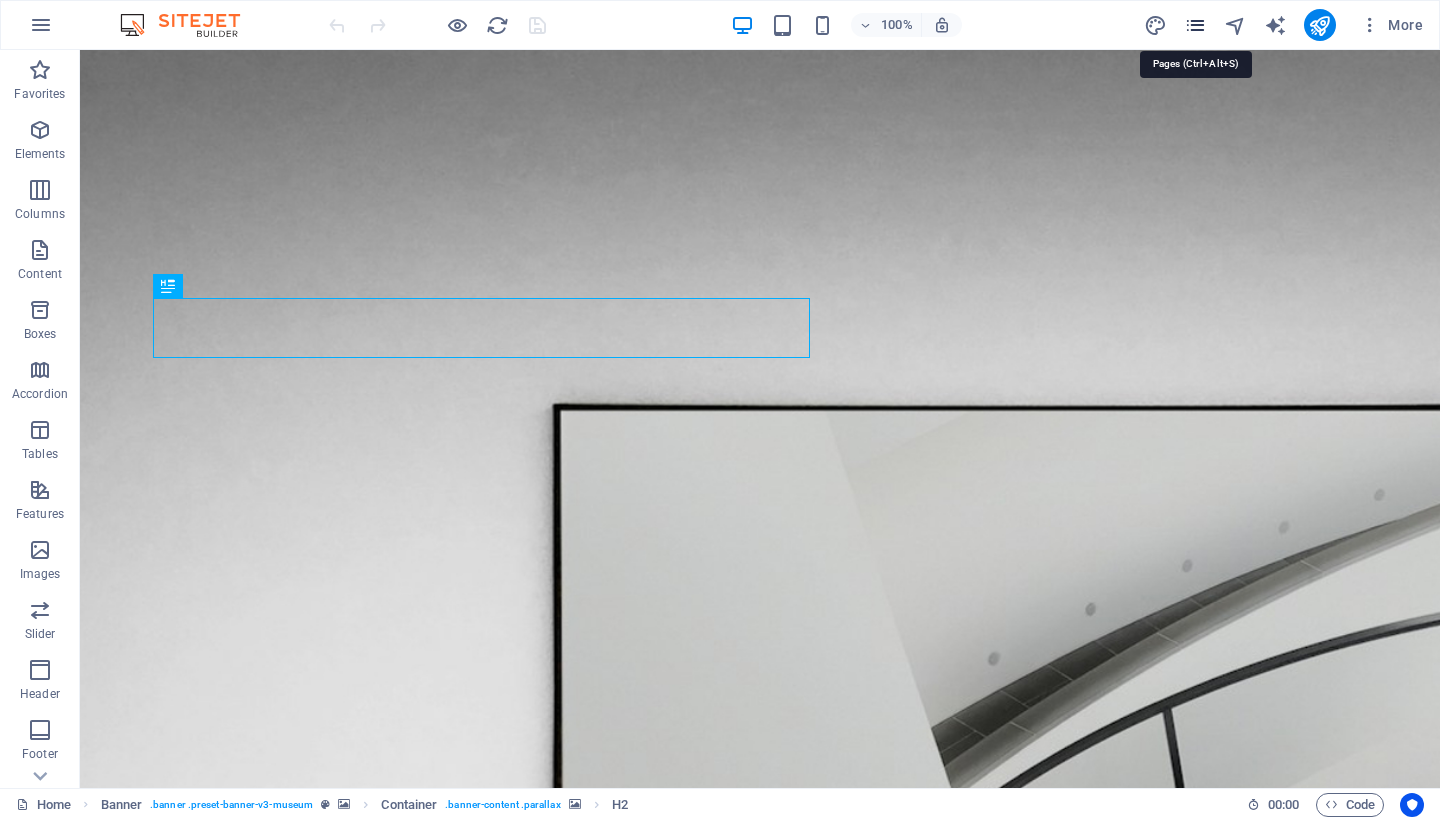 click at bounding box center (1195, 25) 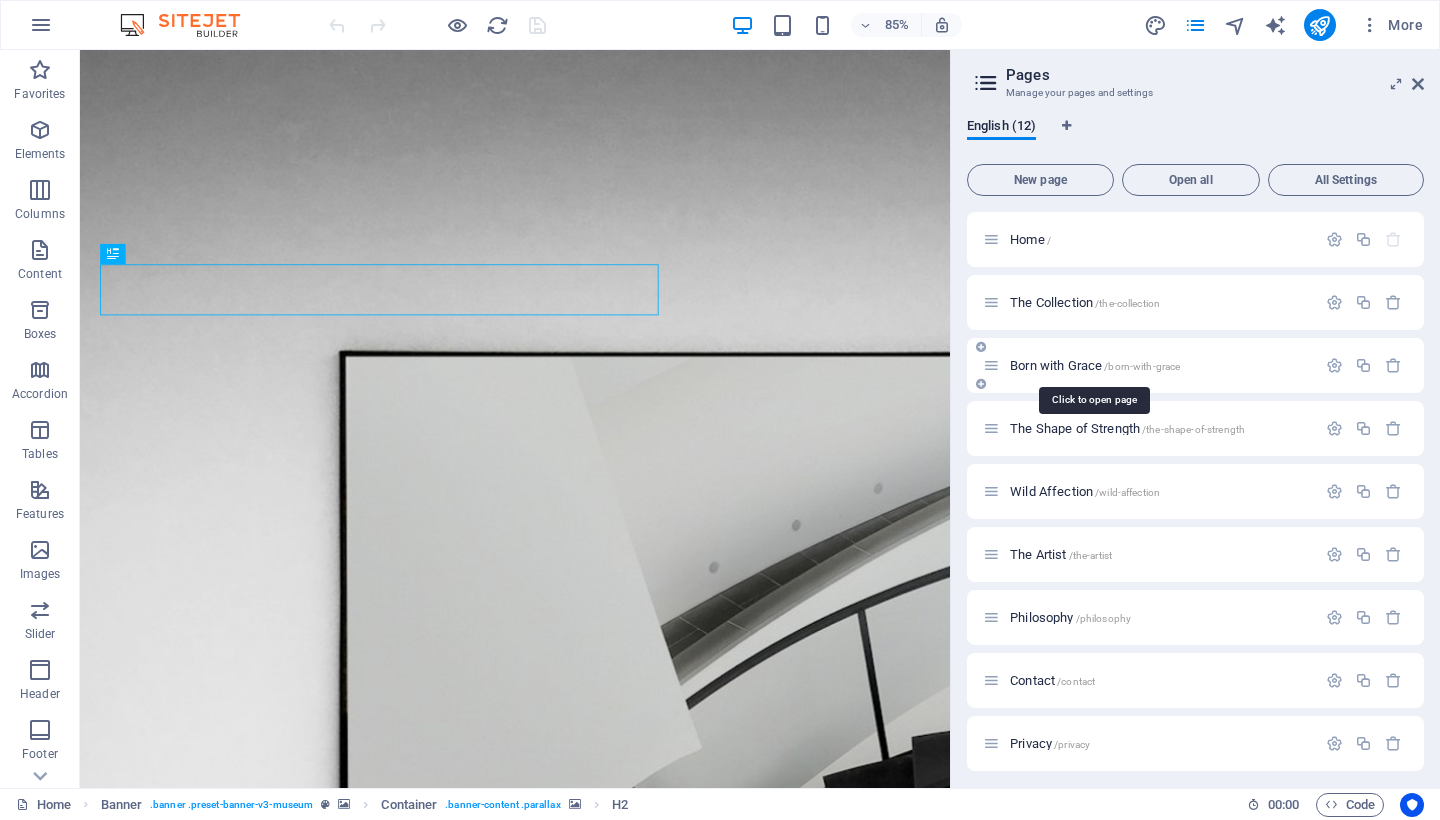click on "Born with Grace /born-with-grace" at bounding box center [1095, 365] 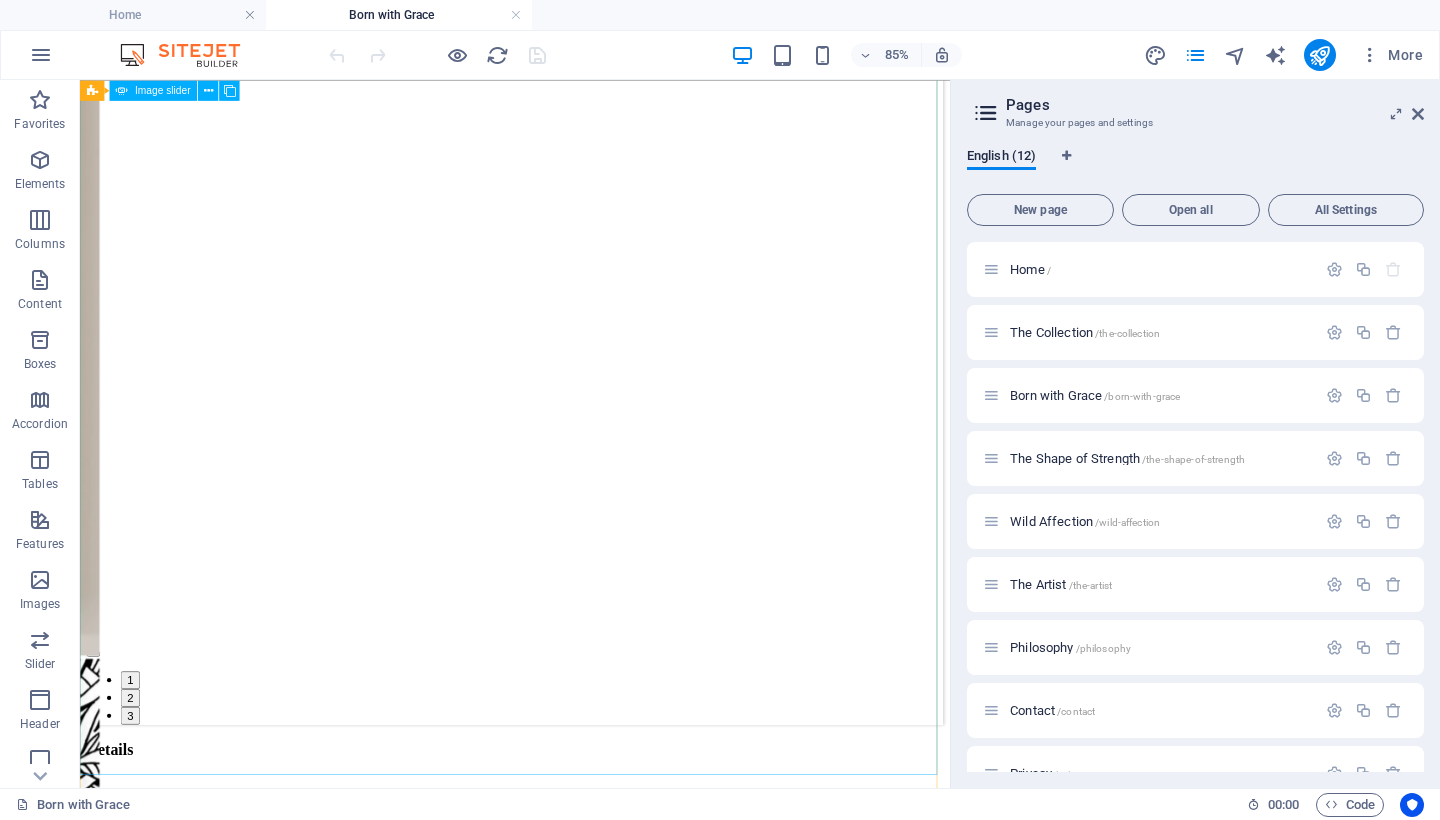 scroll, scrollTop: 868, scrollLeft: 0, axis: vertical 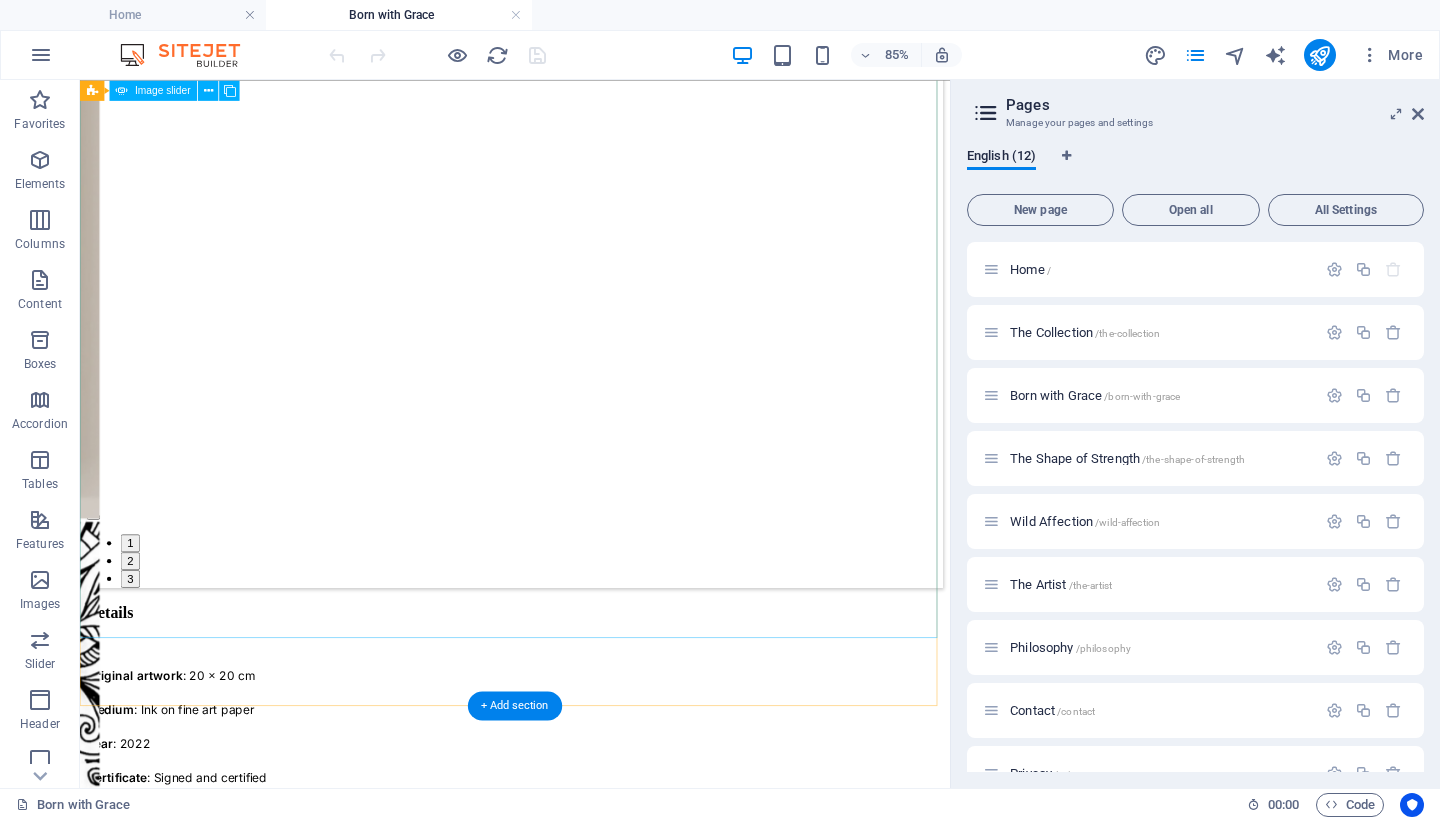 click at bounding box center (-409, 1111) 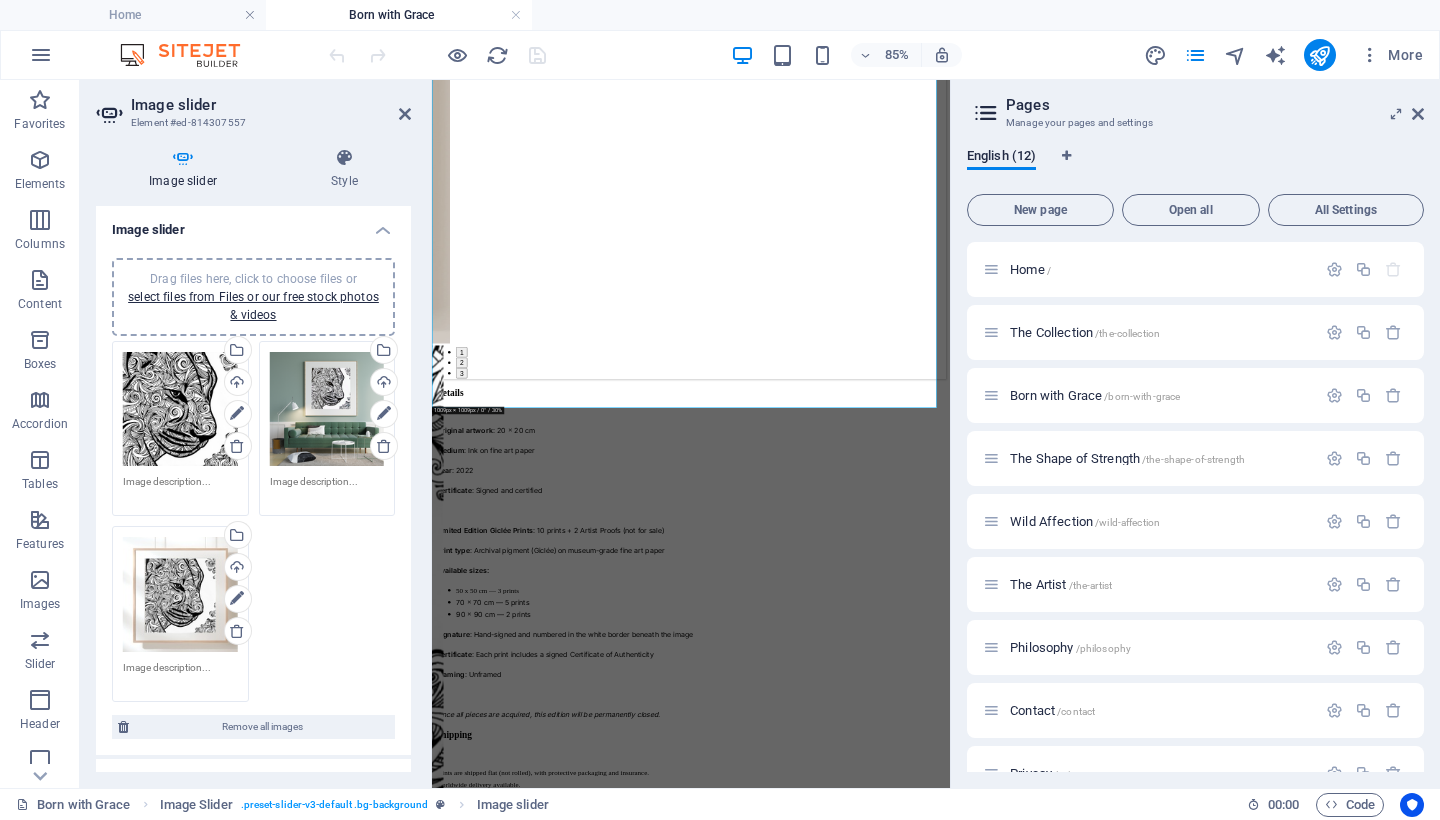 select on "px" 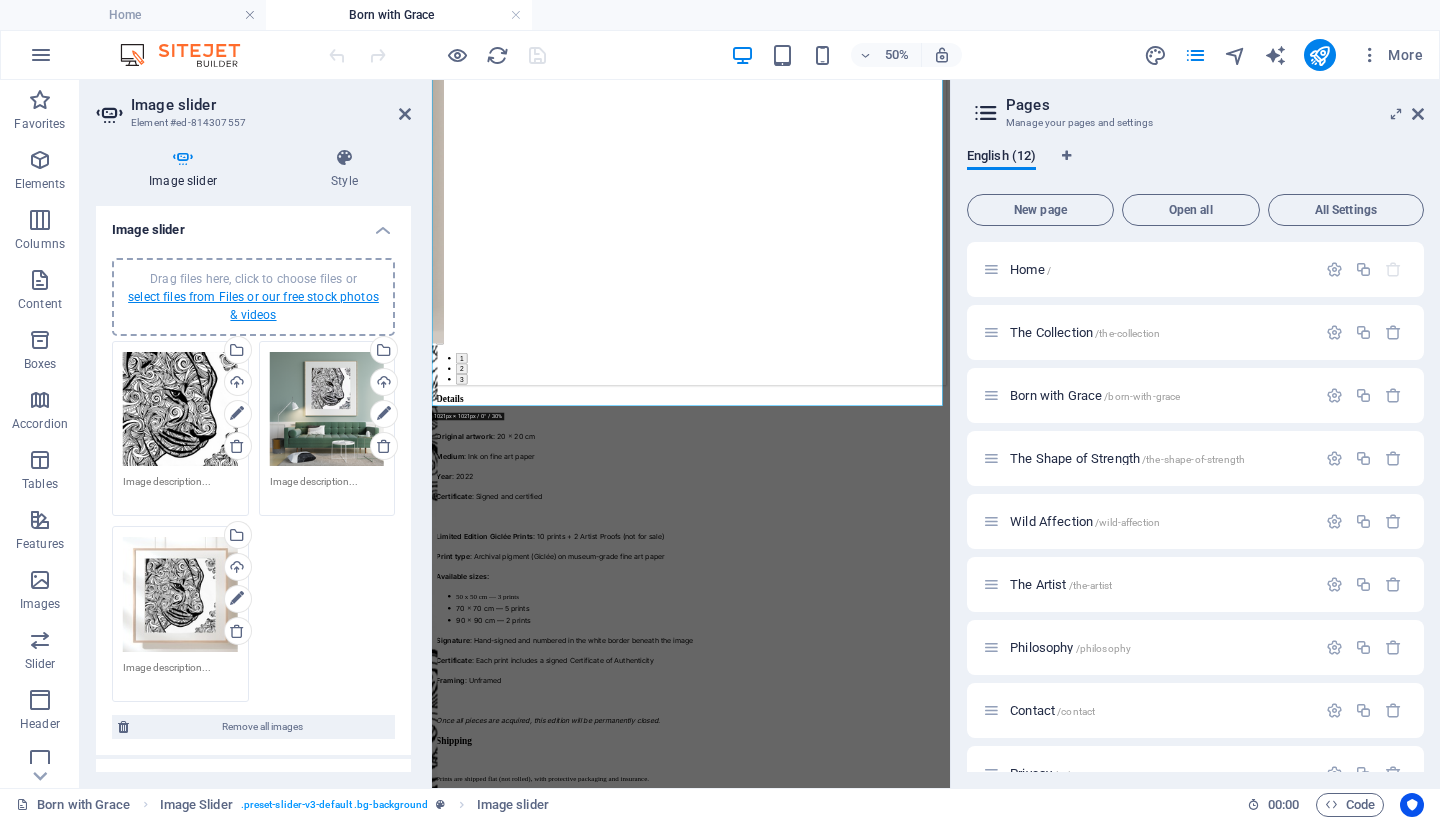 scroll, scrollTop: 662, scrollLeft: 0, axis: vertical 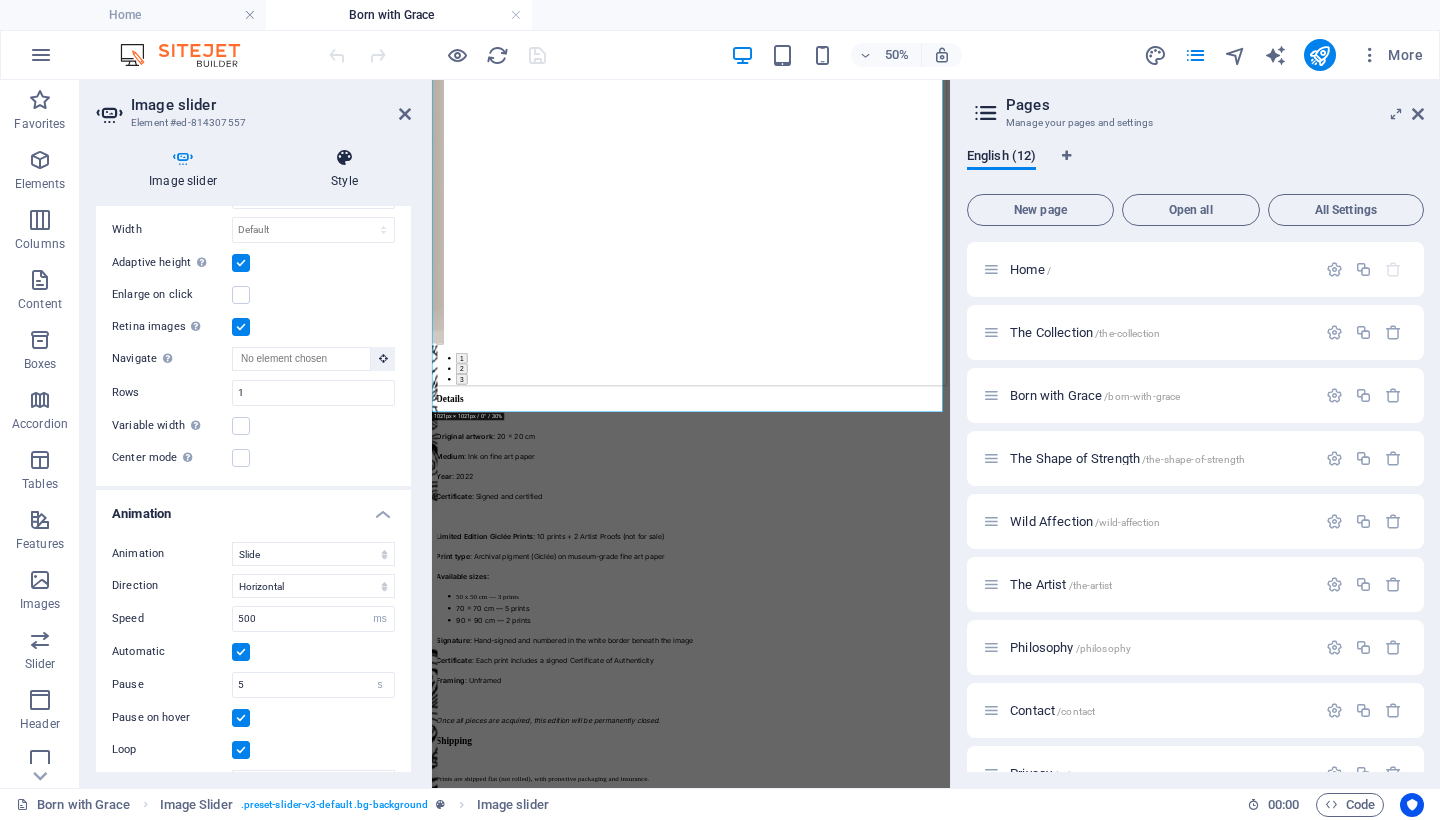 click at bounding box center (344, 158) 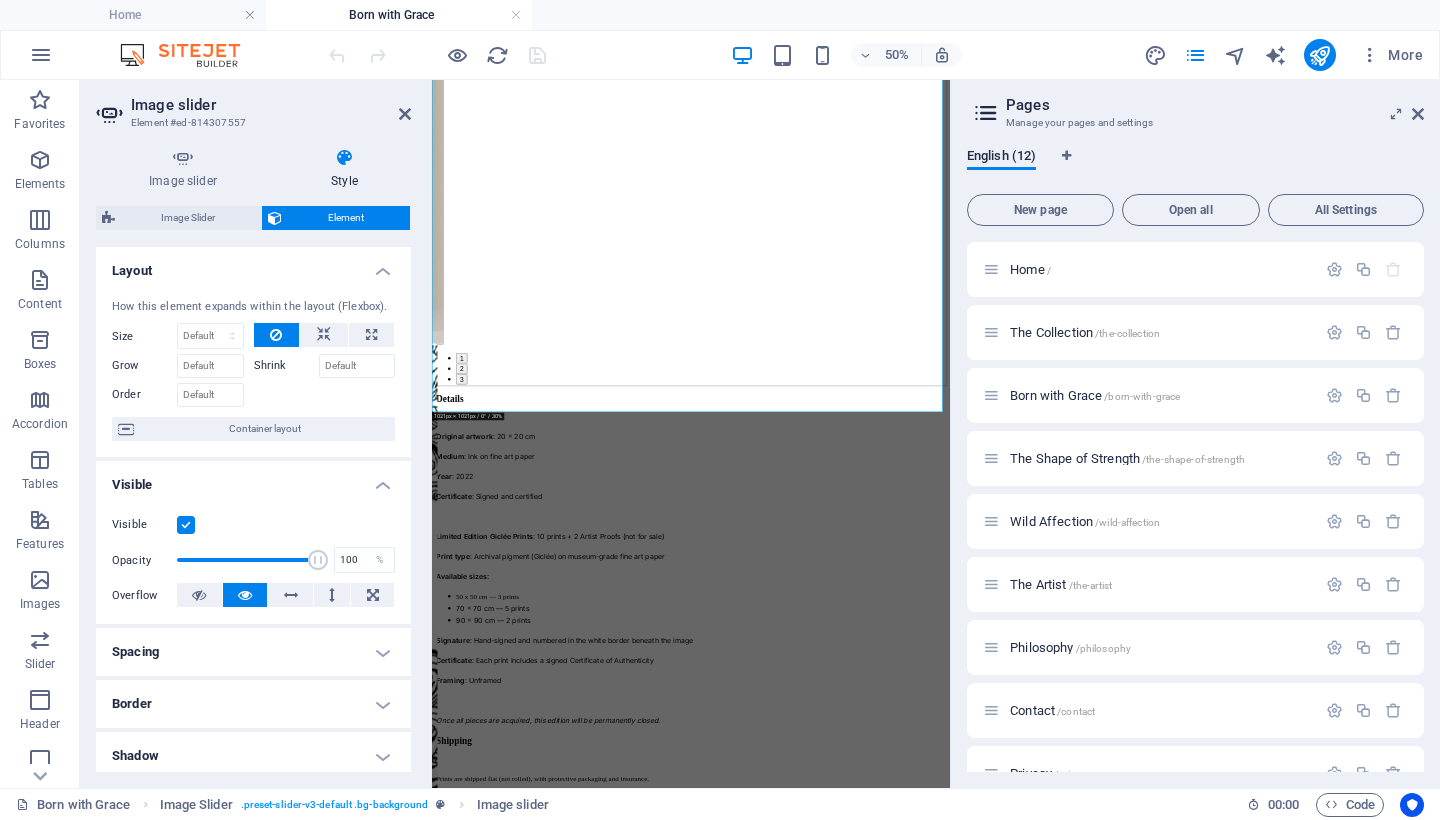 scroll, scrollTop: 319, scrollLeft: 0, axis: vertical 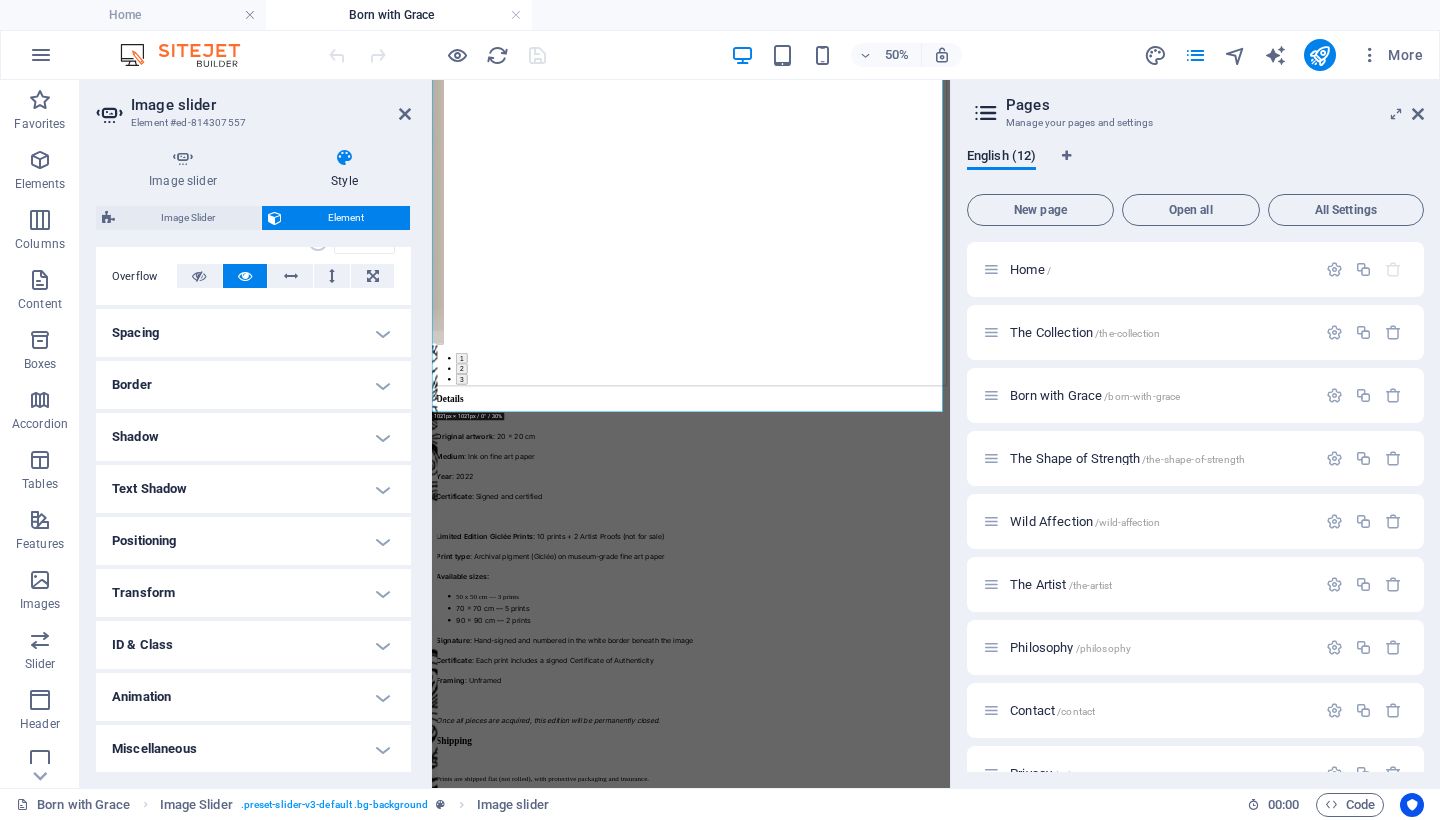 click on "Shadow" at bounding box center [253, 437] 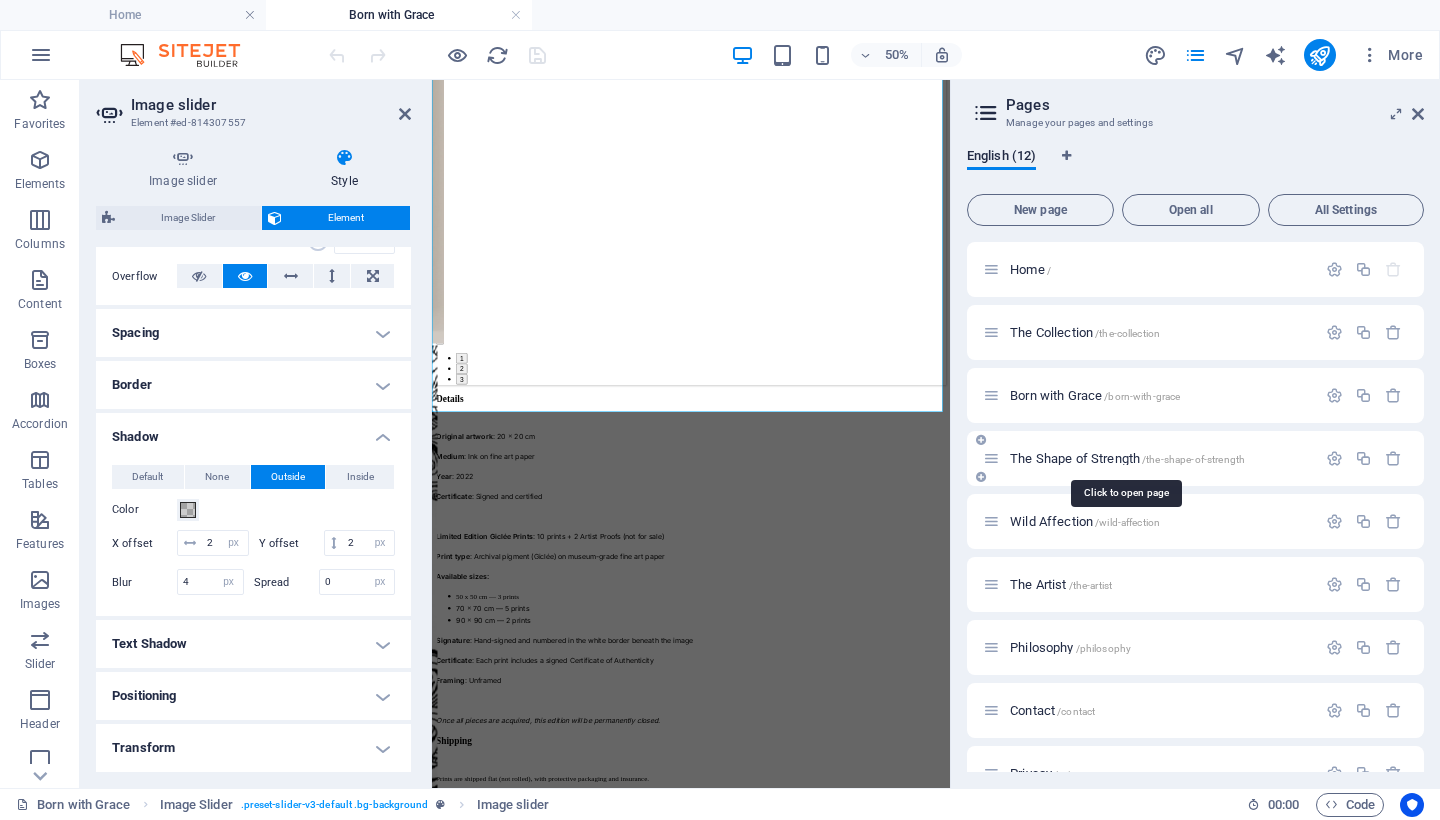click on "The Shape of Strength /the-shape-of-strength" at bounding box center [1127, 458] 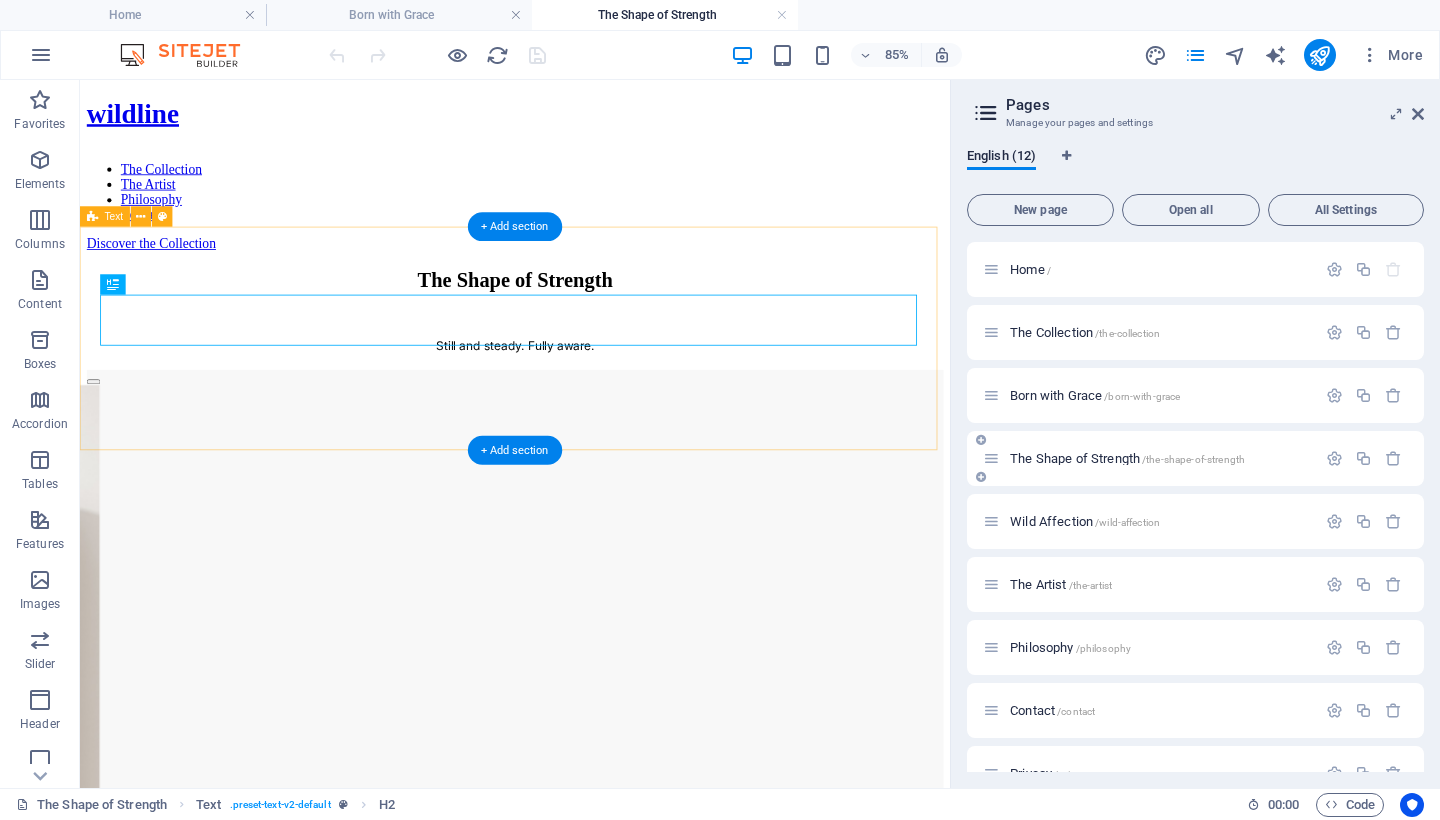 scroll, scrollTop: 0, scrollLeft: 0, axis: both 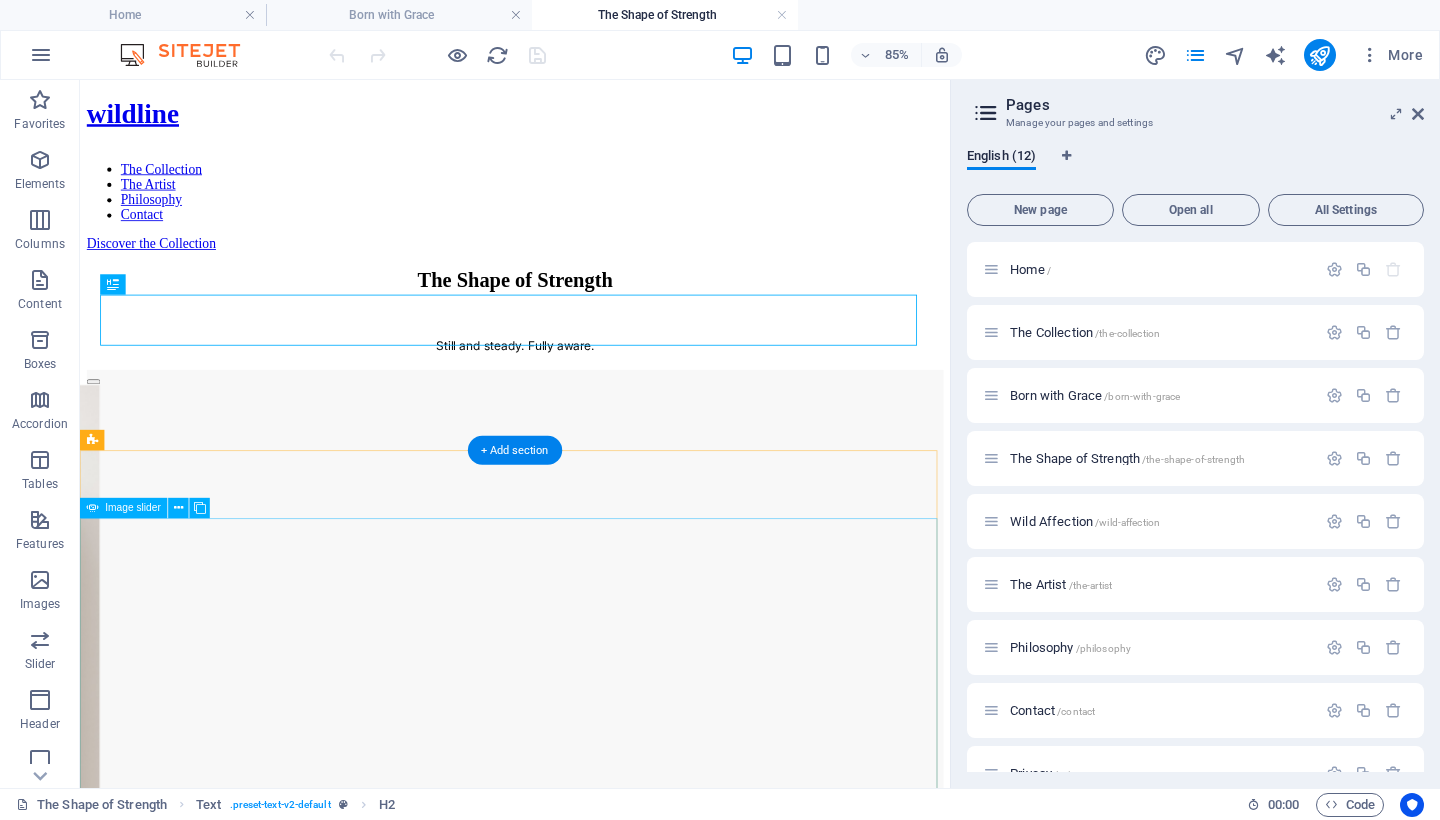 click at bounding box center [-409, 1979] 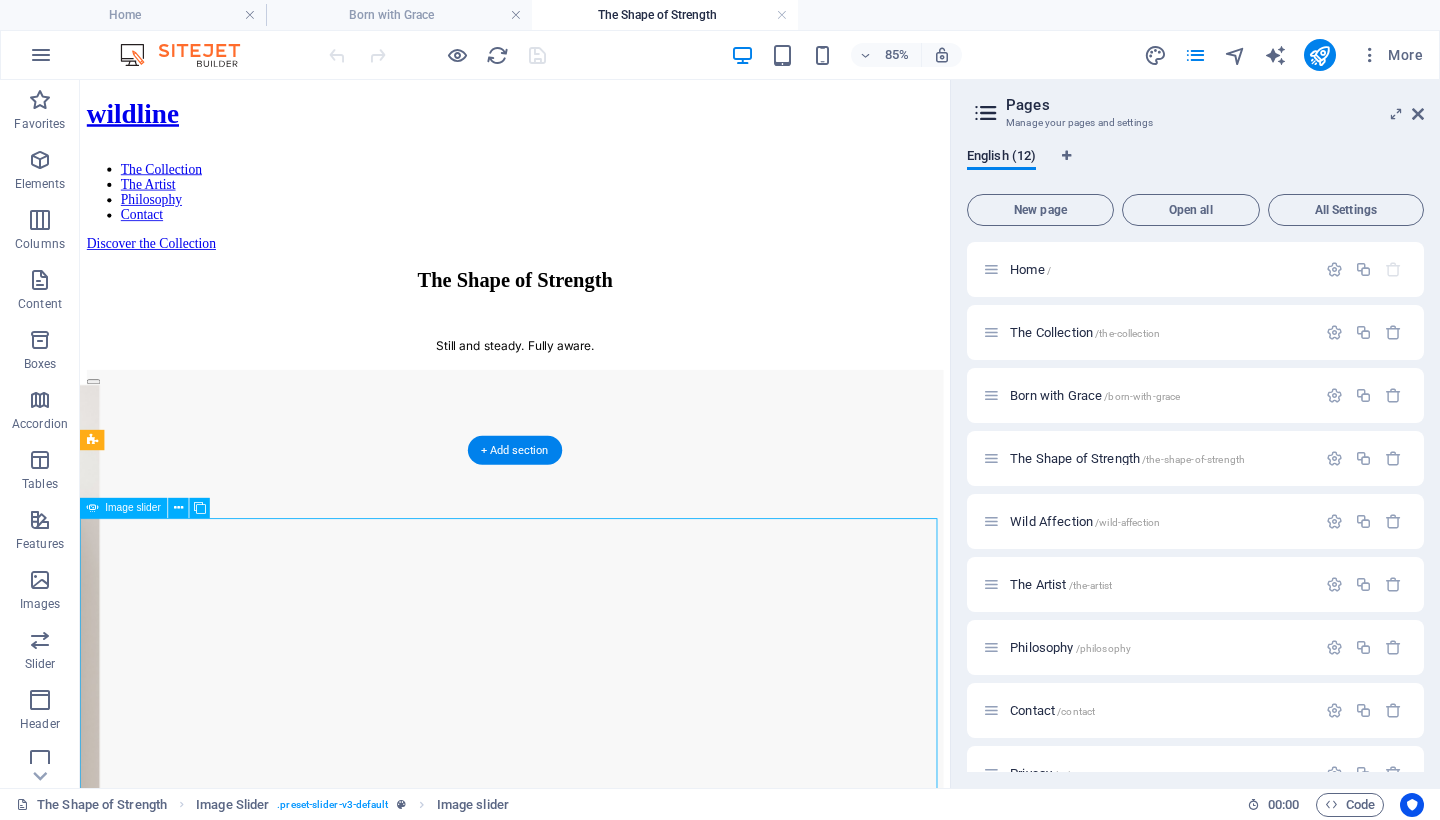 click at bounding box center (-409, 1979) 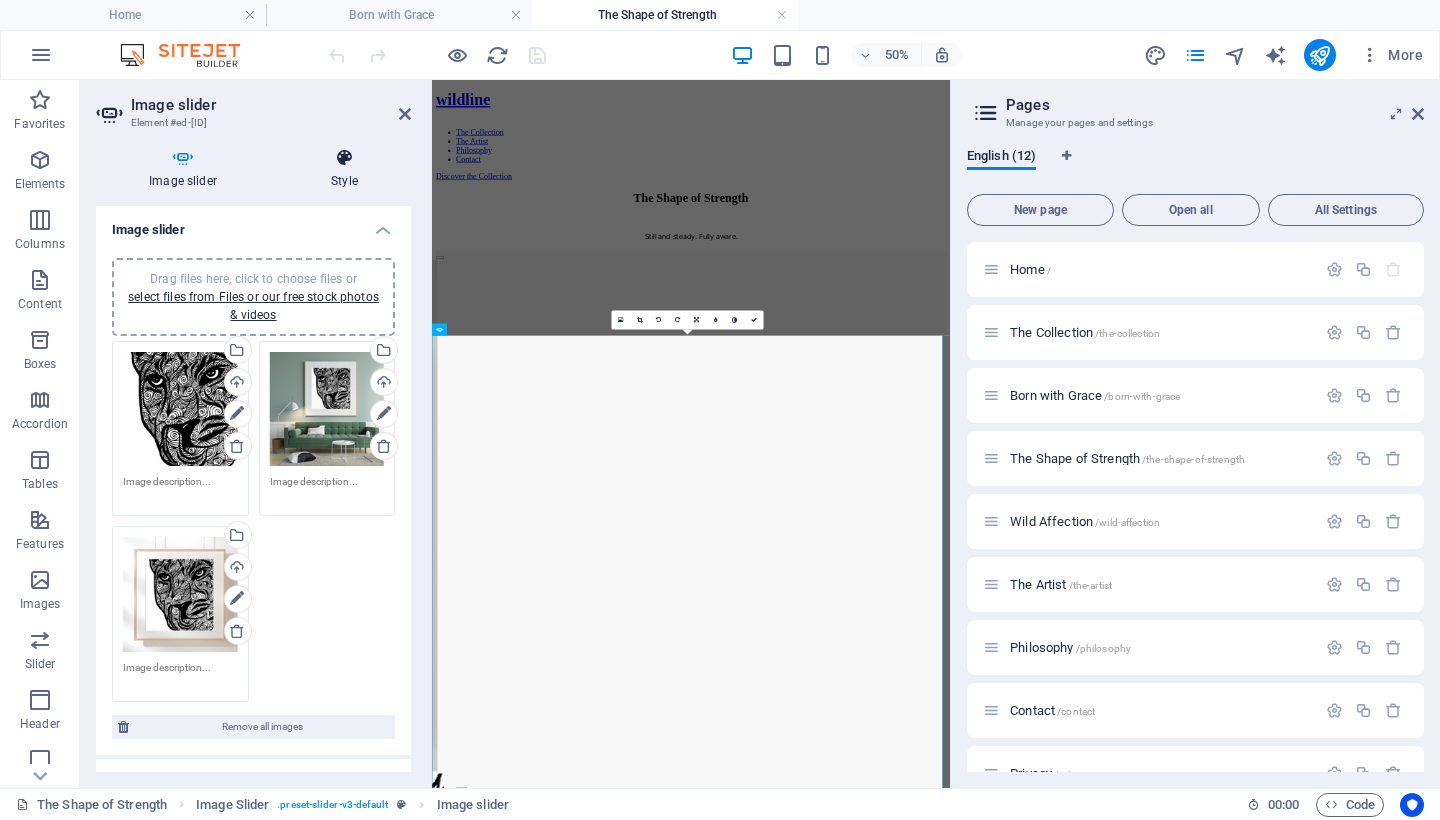 click on "Style" at bounding box center [344, 169] 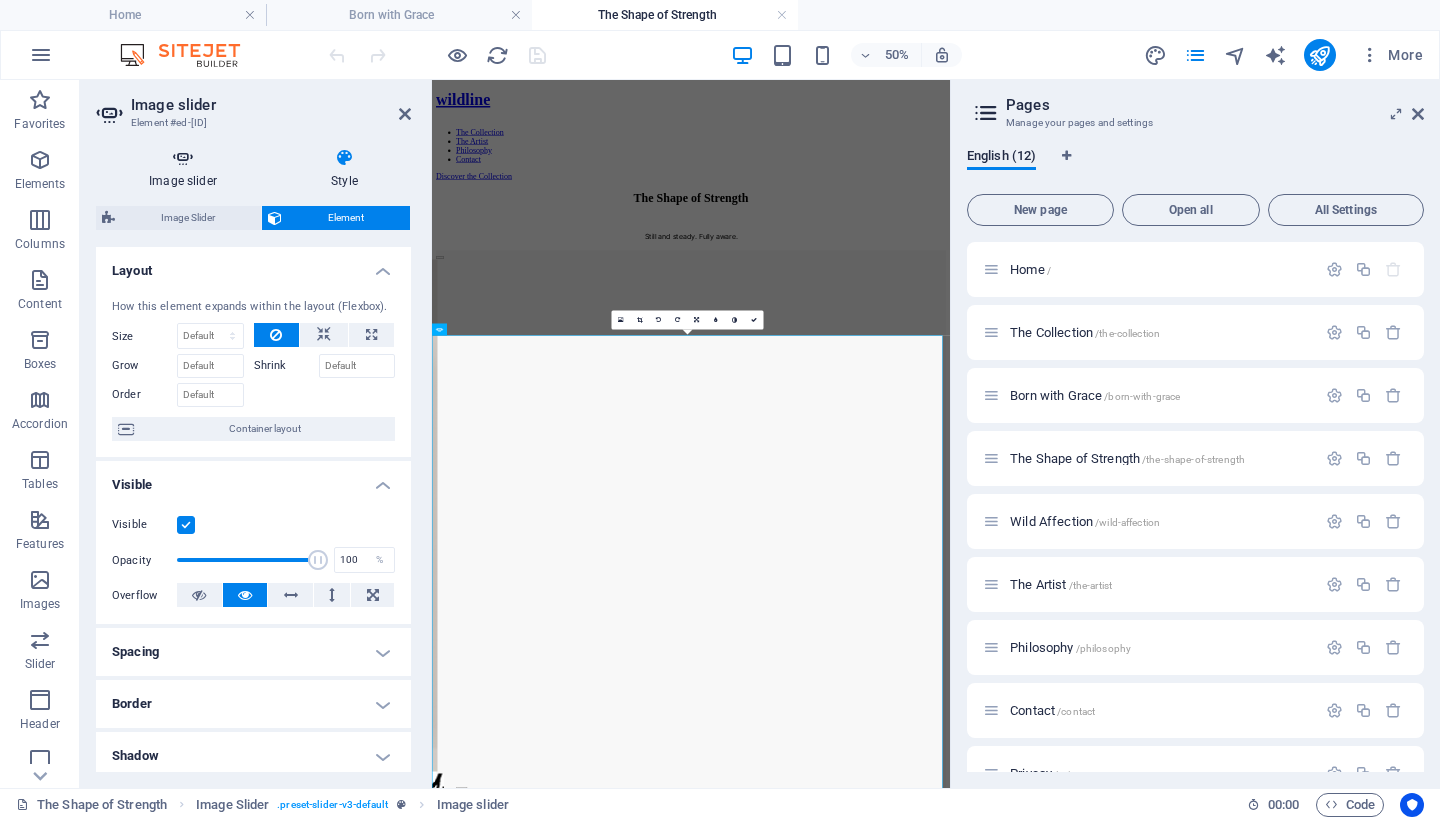 click on "Image slider" at bounding box center [187, 169] 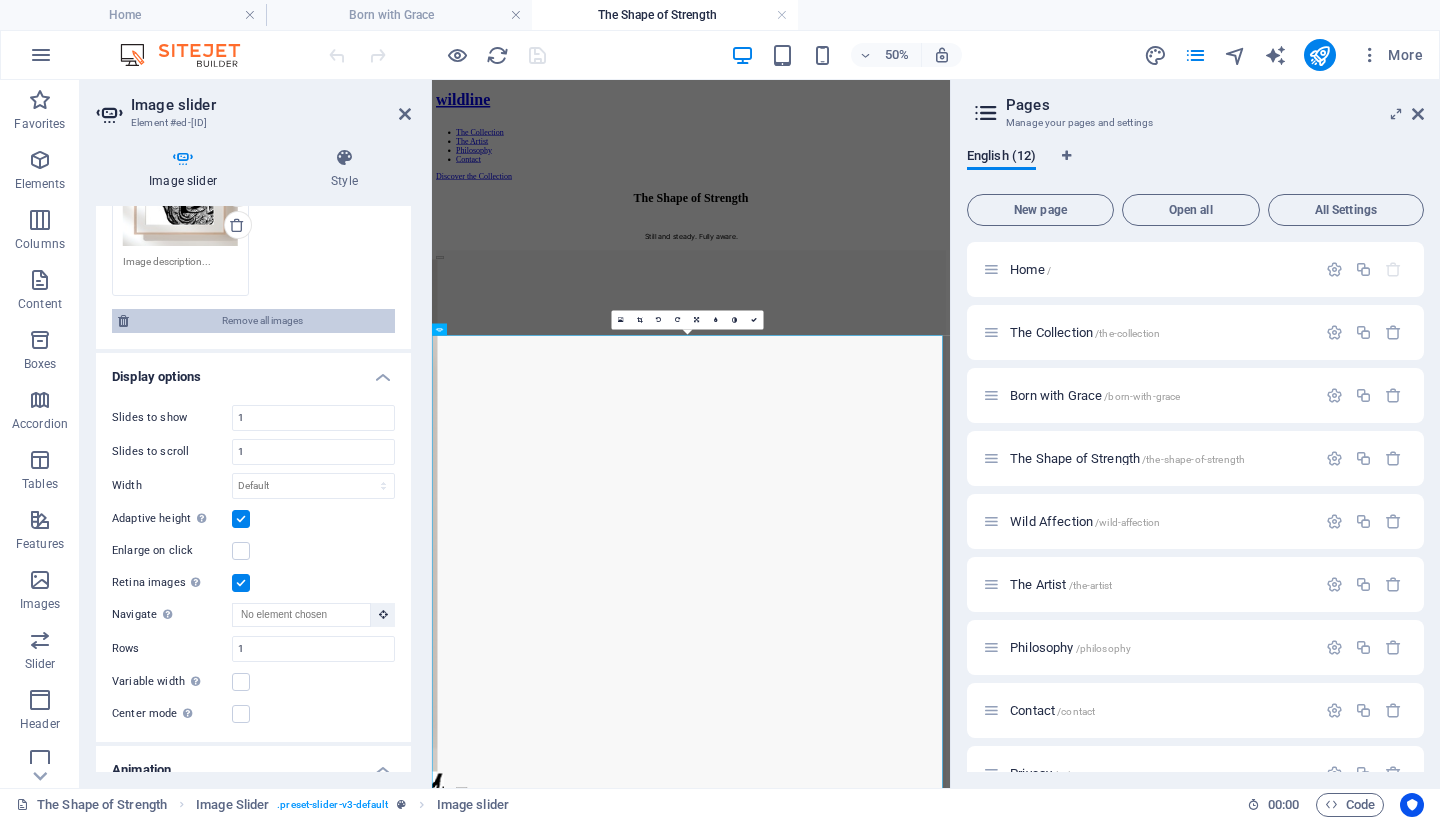 scroll, scrollTop: 567, scrollLeft: 0, axis: vertical 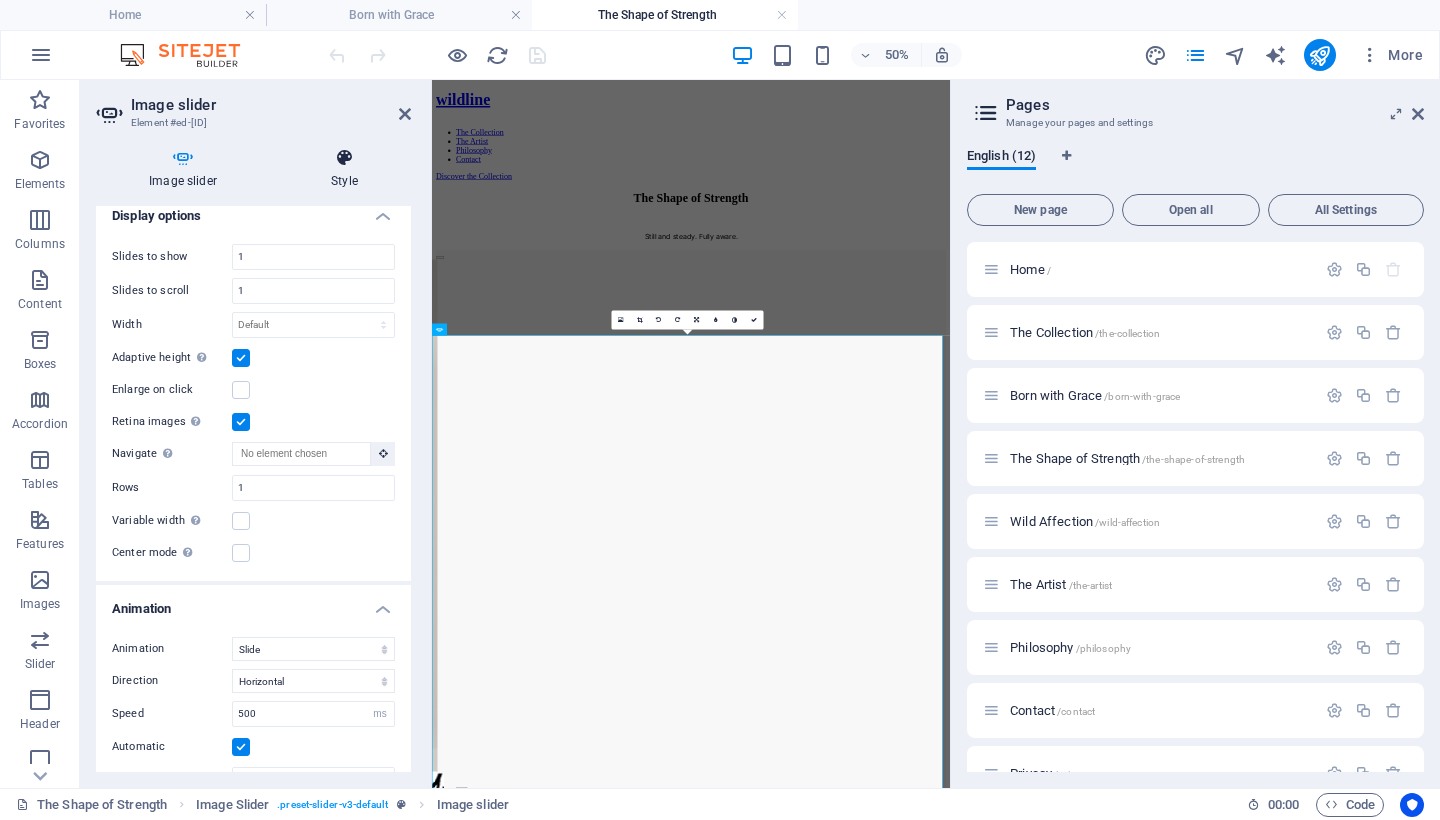 click on "Style" at bounding box center (344, 169) 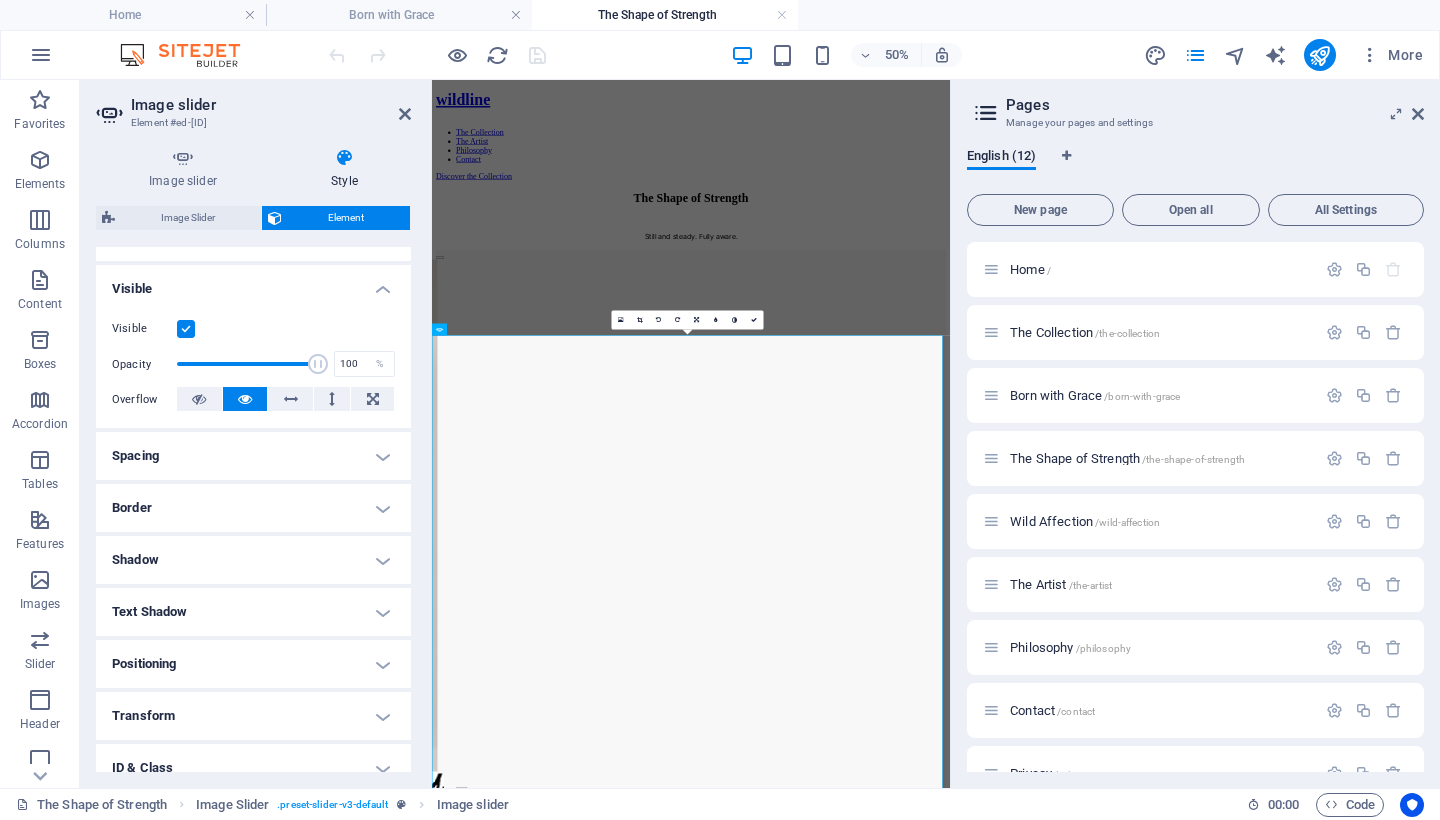 scroll, scrollTop: 319, scrollLeft: 0, axis: vertical 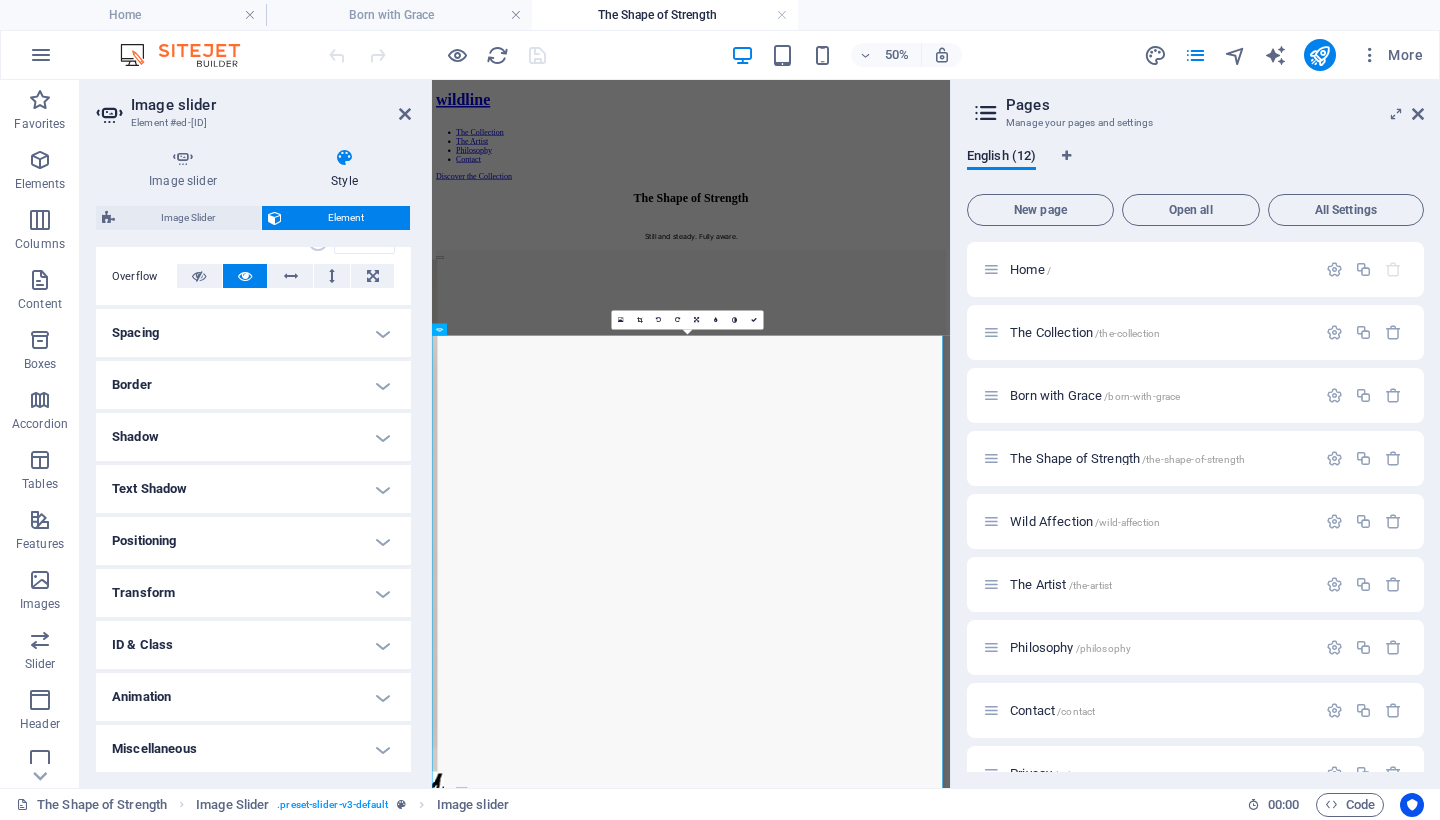 click on "Shadow" at bounding box center [253, 437] 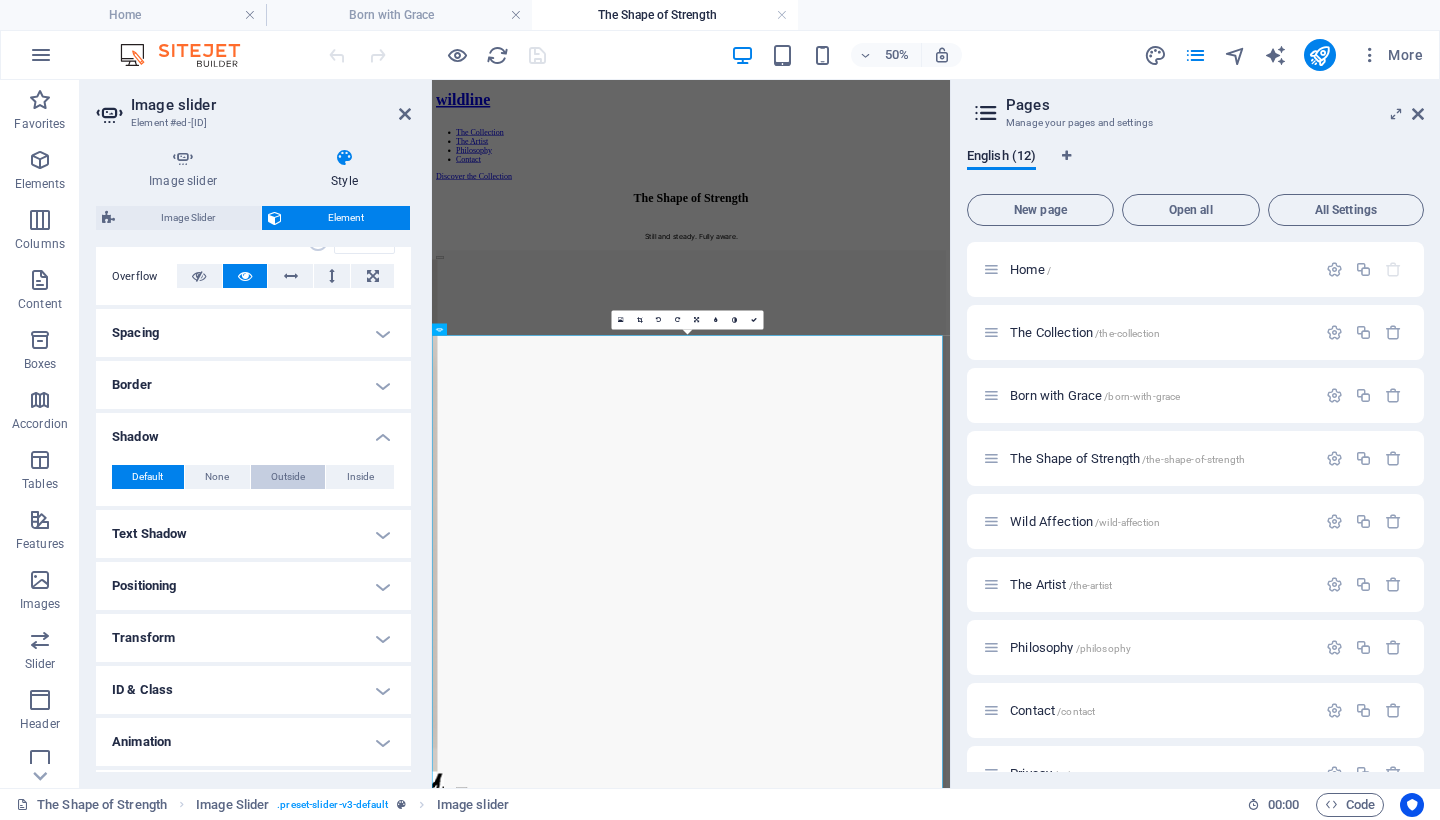 click on "Outside" at bounding box center [288, 477] 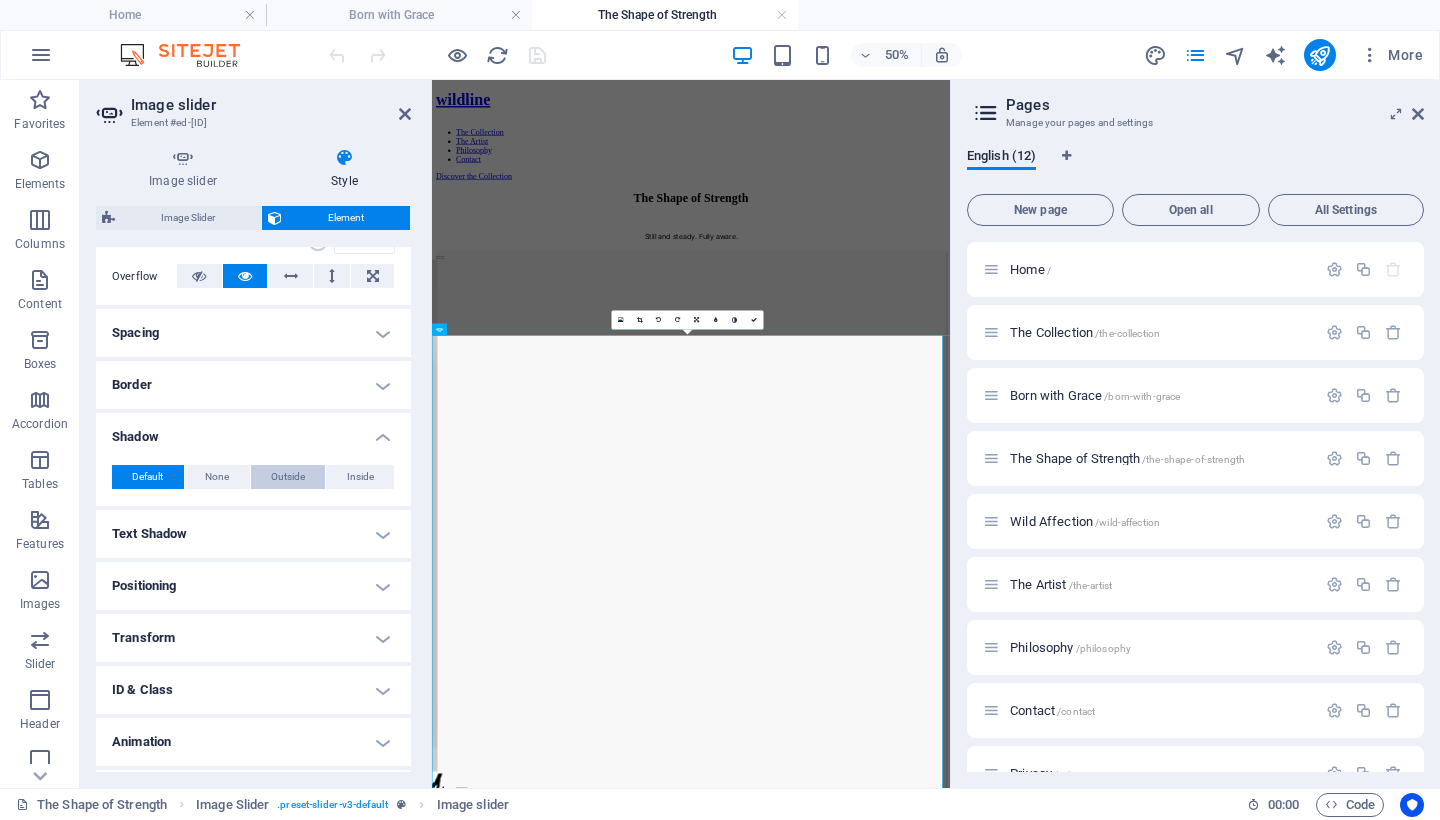type on "2" 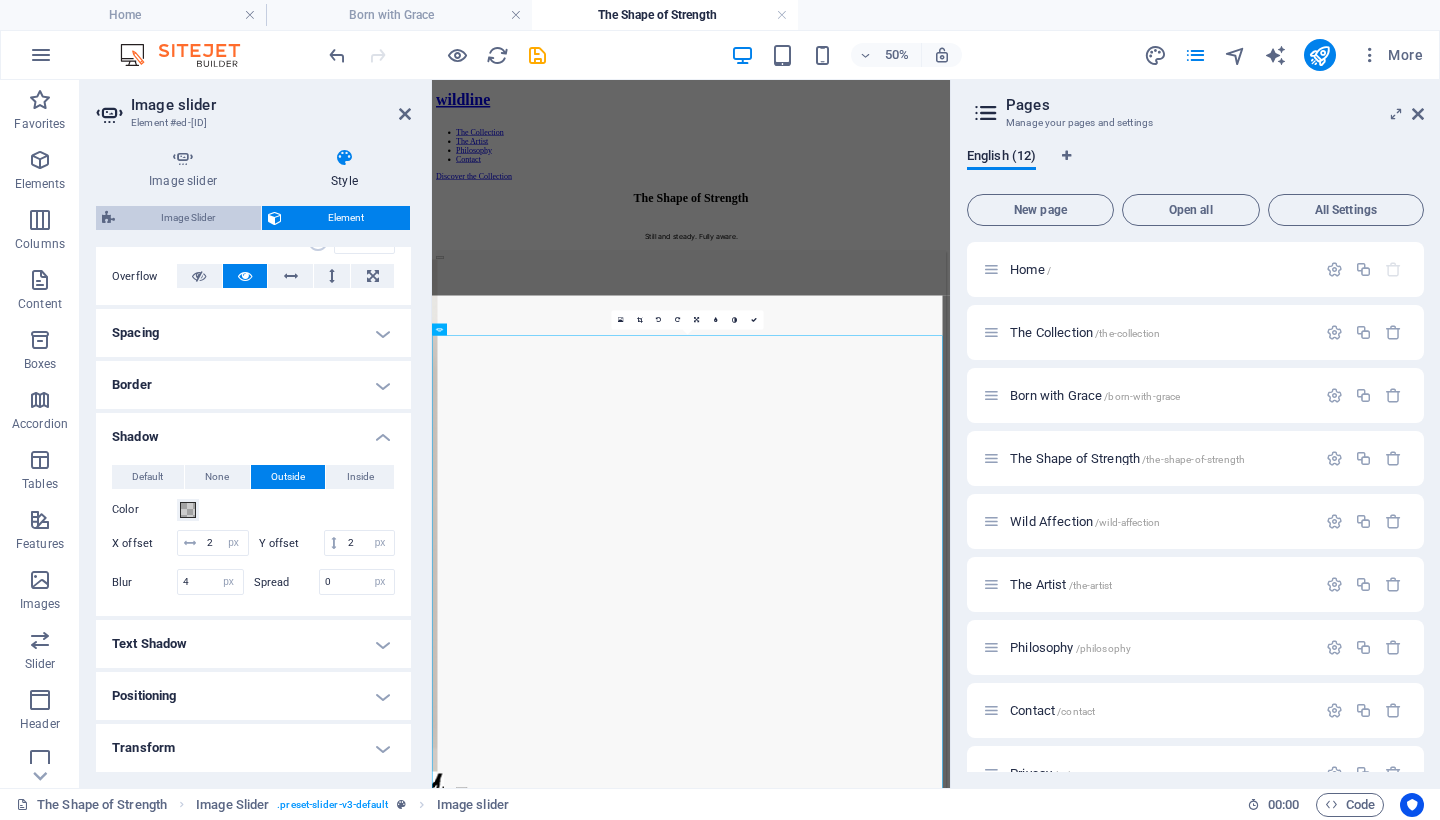 click on "Image Slider" at bounding box center (188, 218) 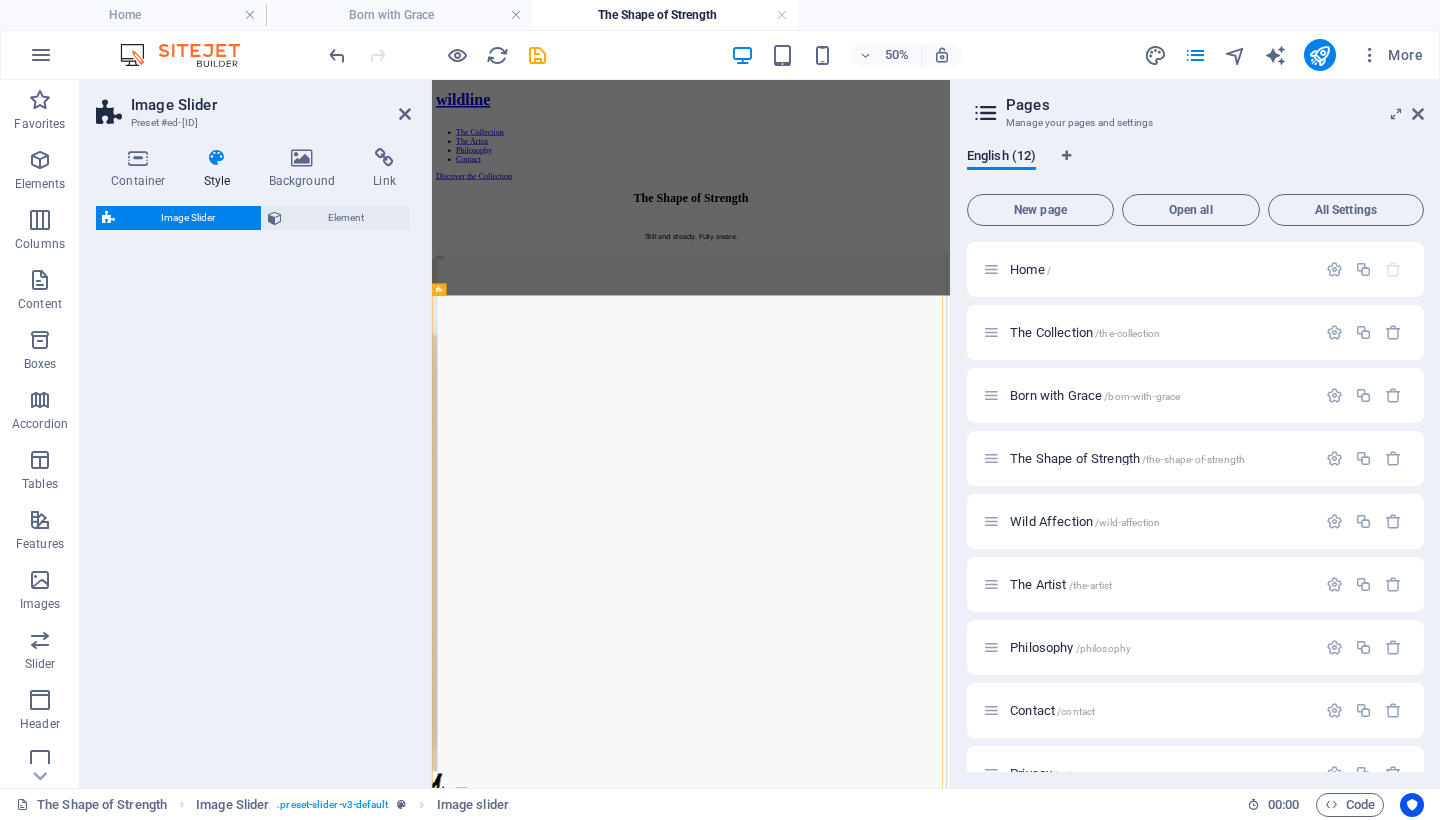 select on "rem" 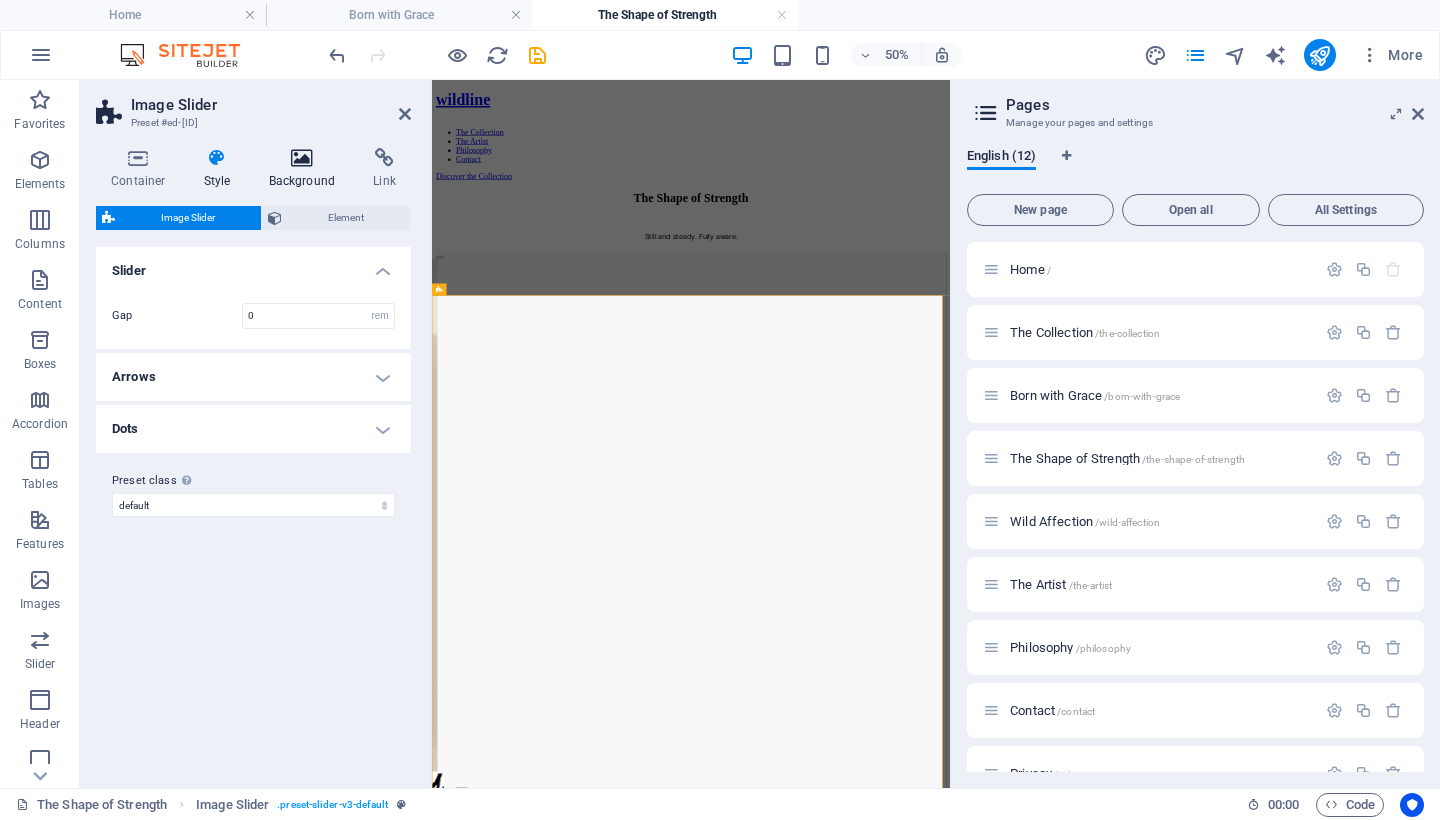 click at bounding box center (302, 158) 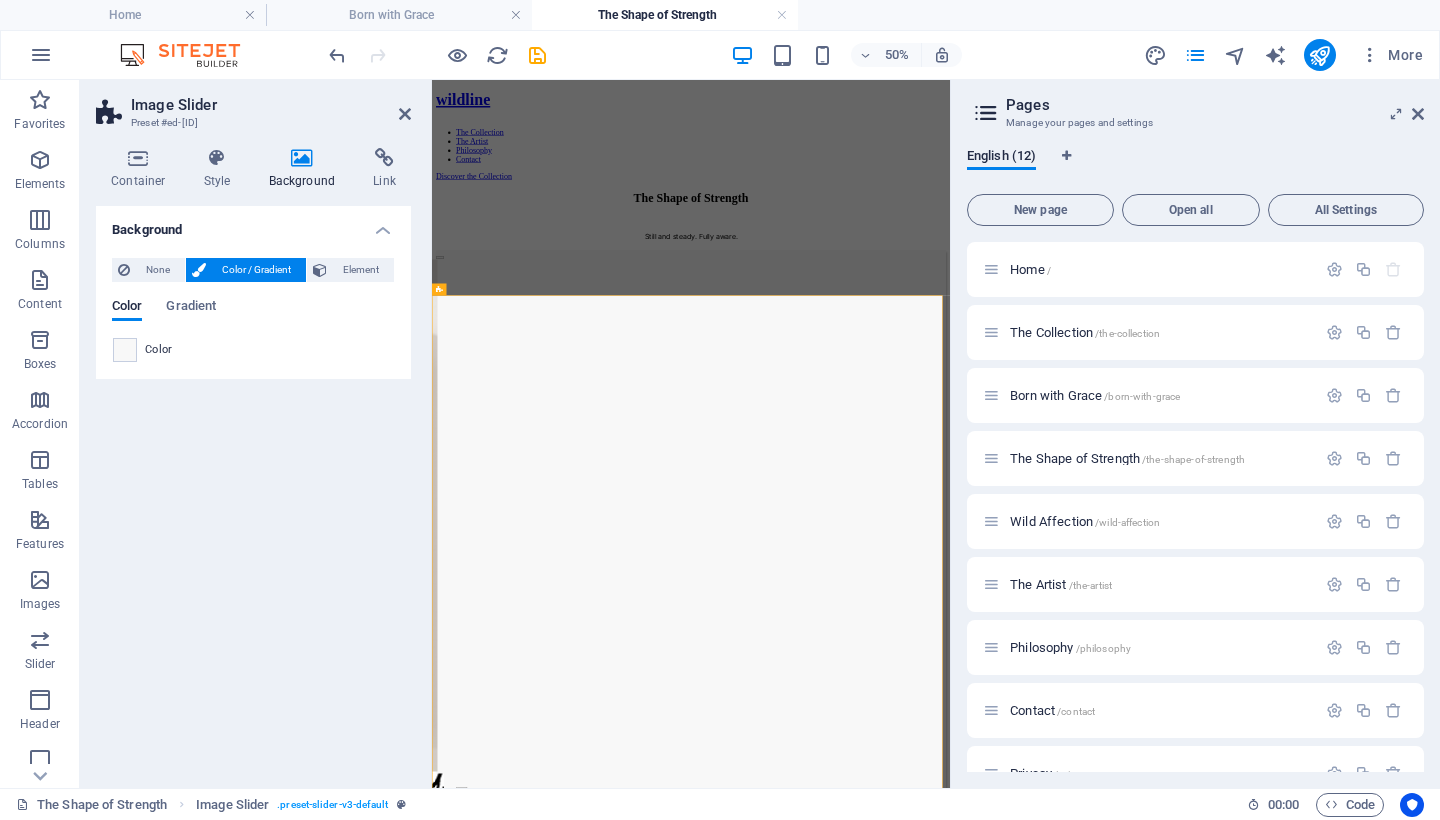 click on "Color" at bounding box center (159, 350) 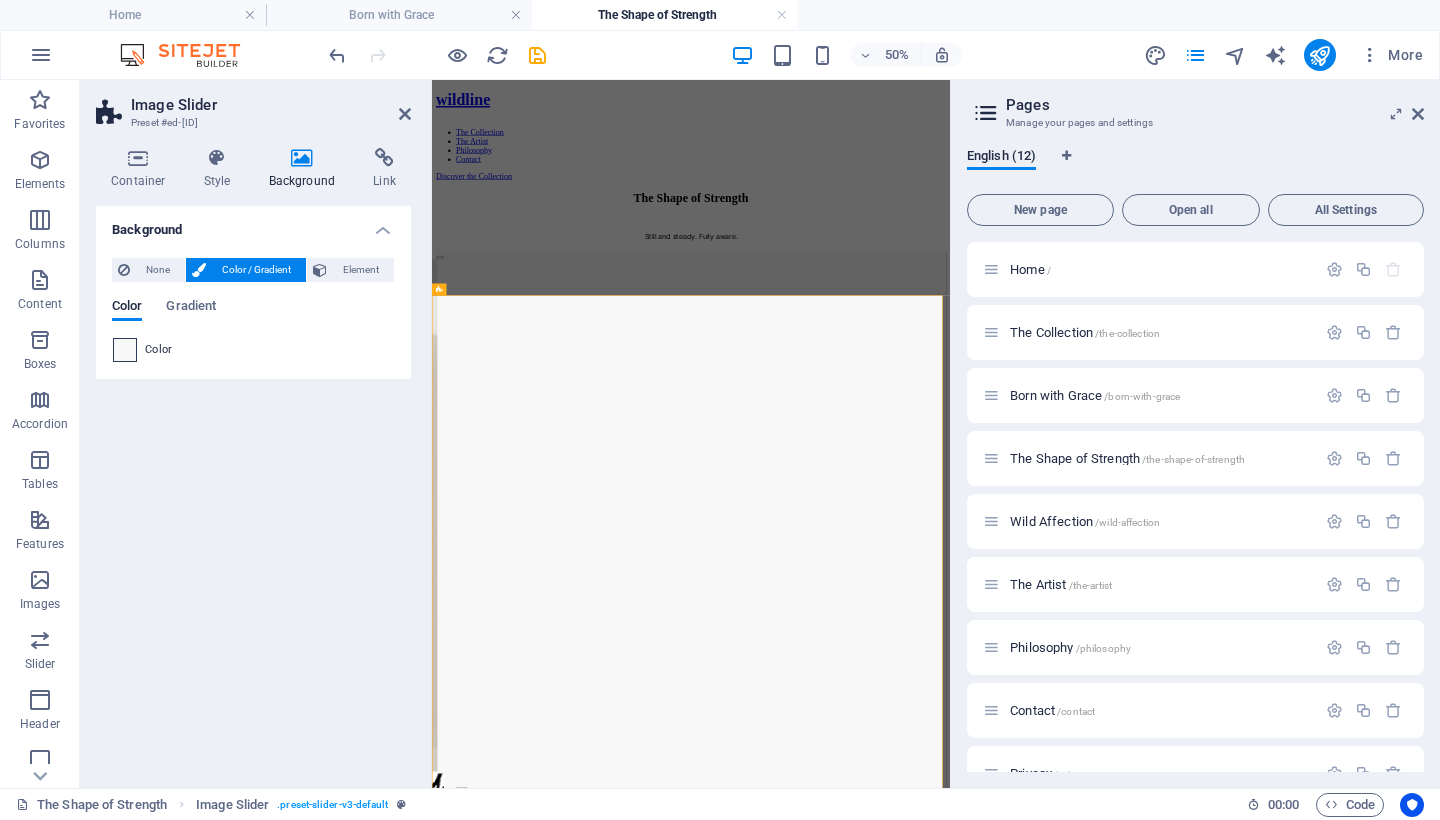 click at bounding box center [125, 350] 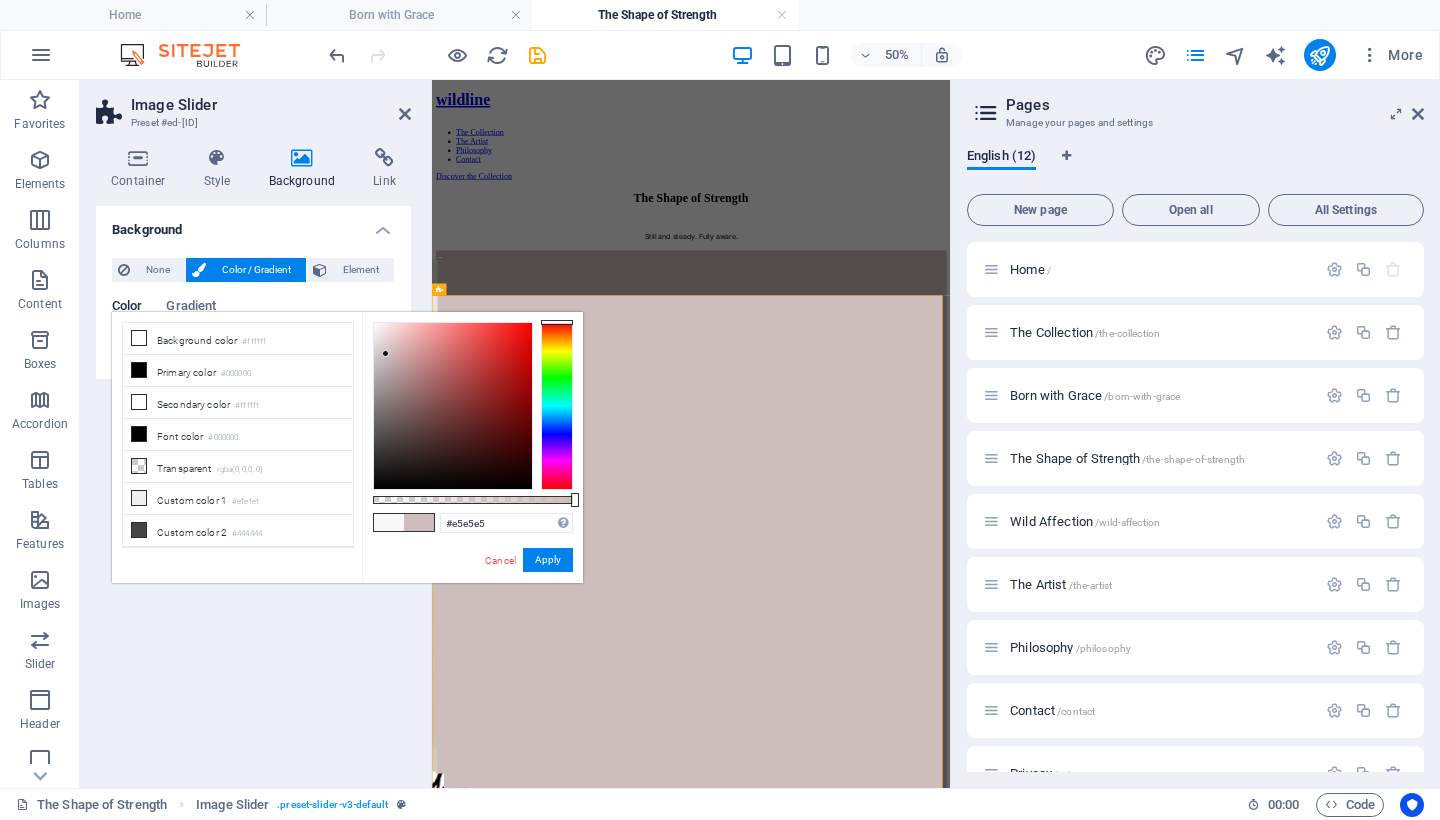 type on "#ffffff" 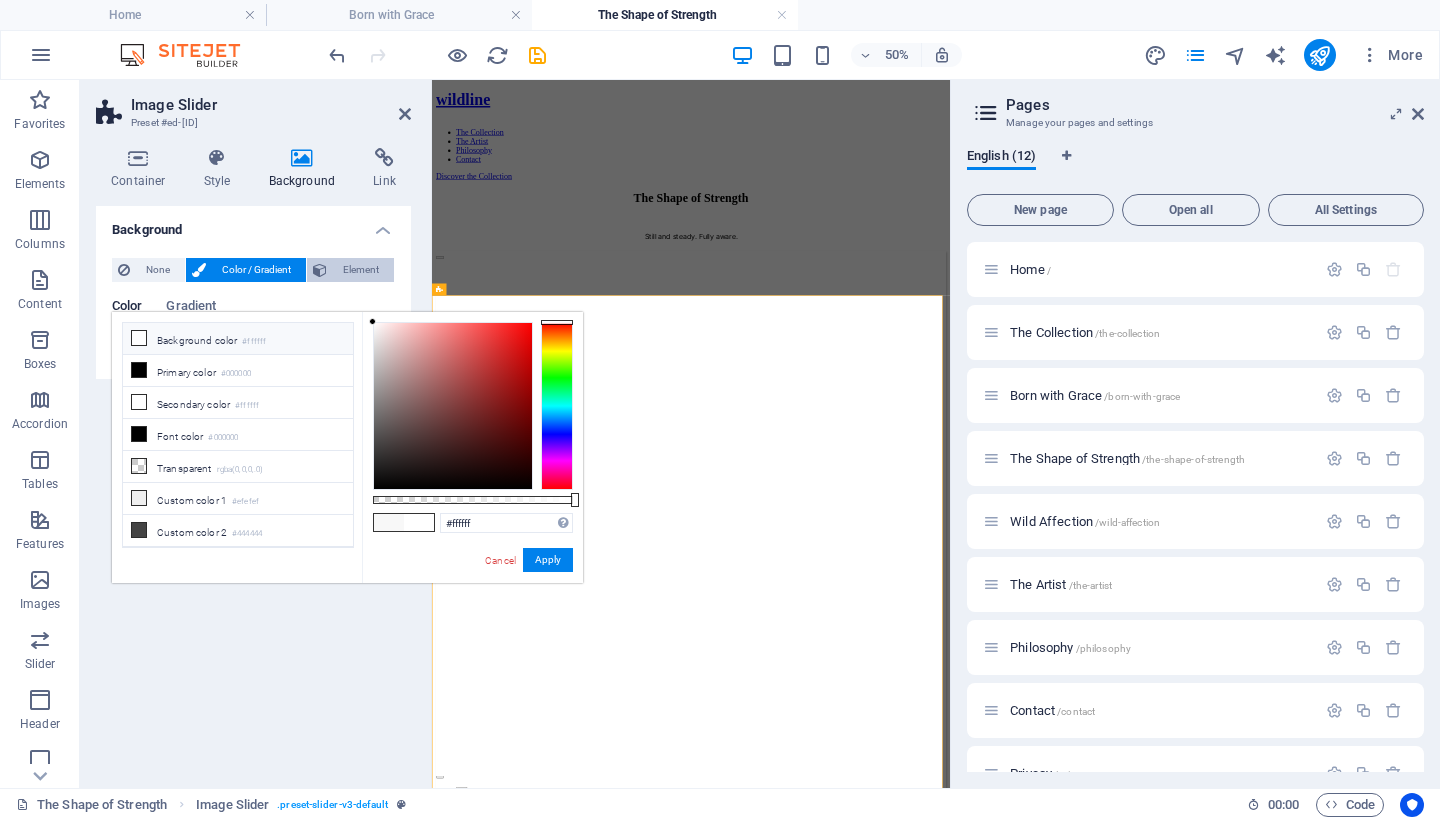drag, startPoint x: 386, startPoint y: 354, endPoint x: 345, endPoint y: 278, distance: 86.35392 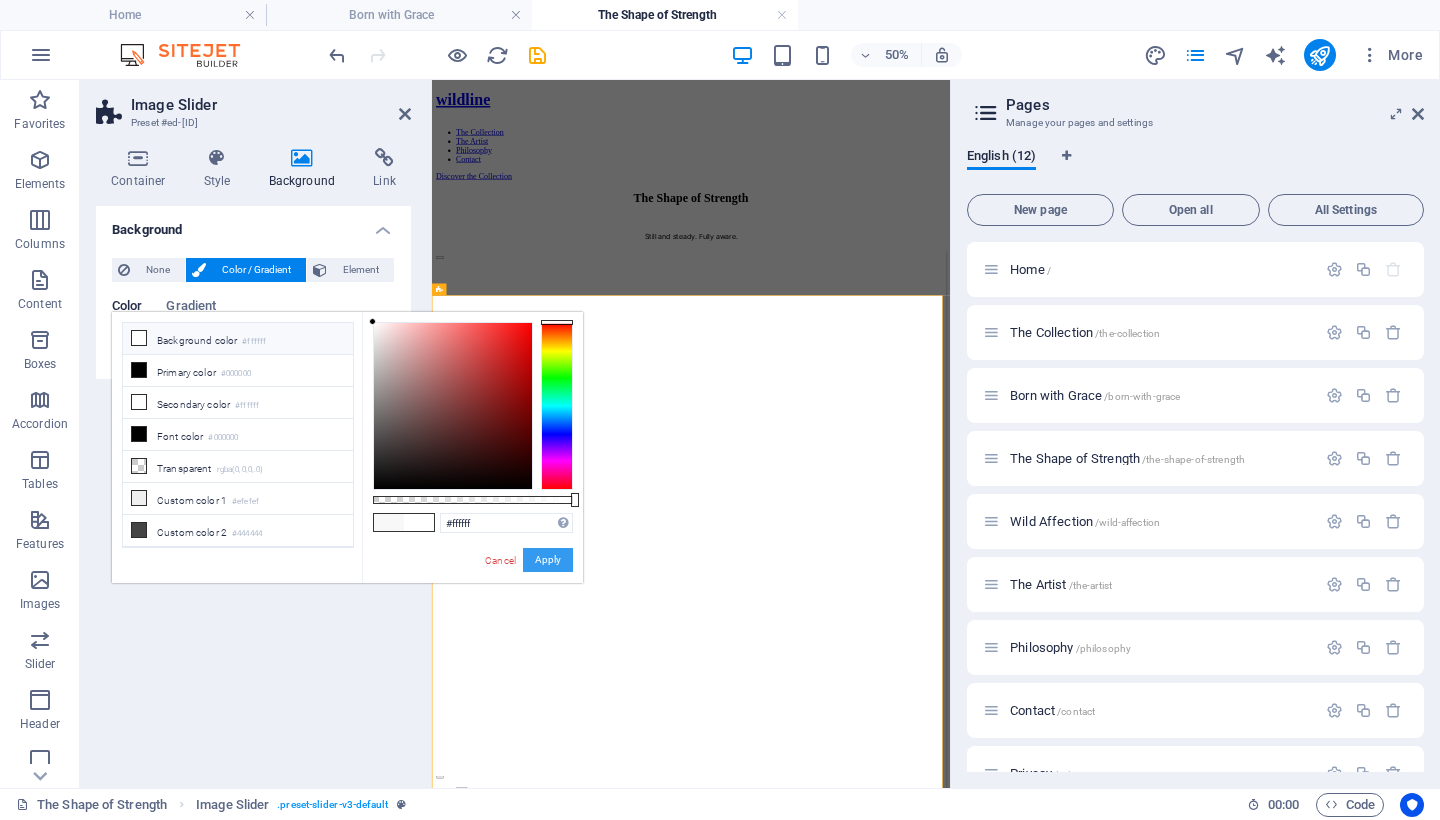 click on "Apply" at bounding box center [548, 560] 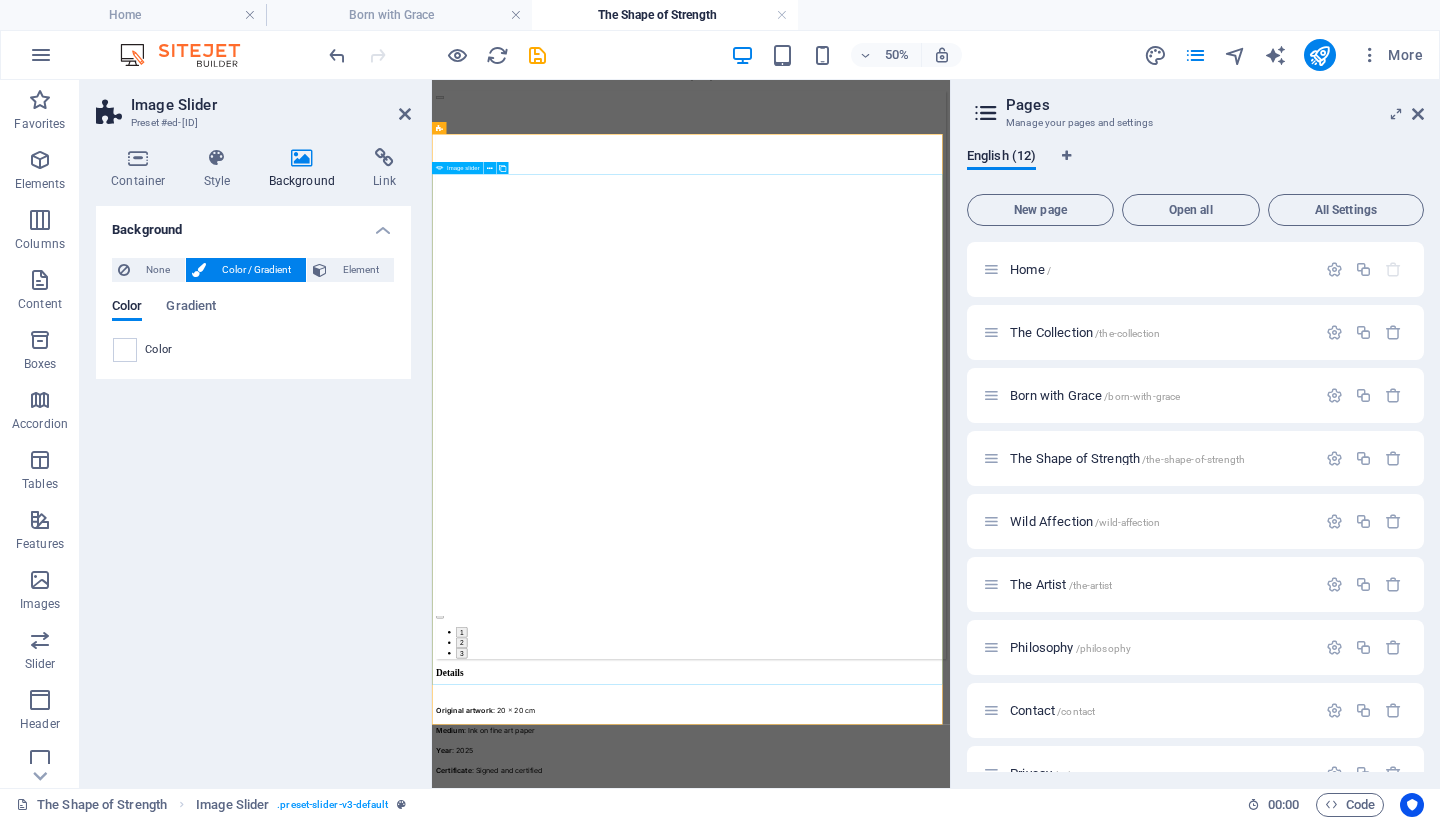 scroll, scrollTop: 335, scrollLeft: 0, axis: vertical 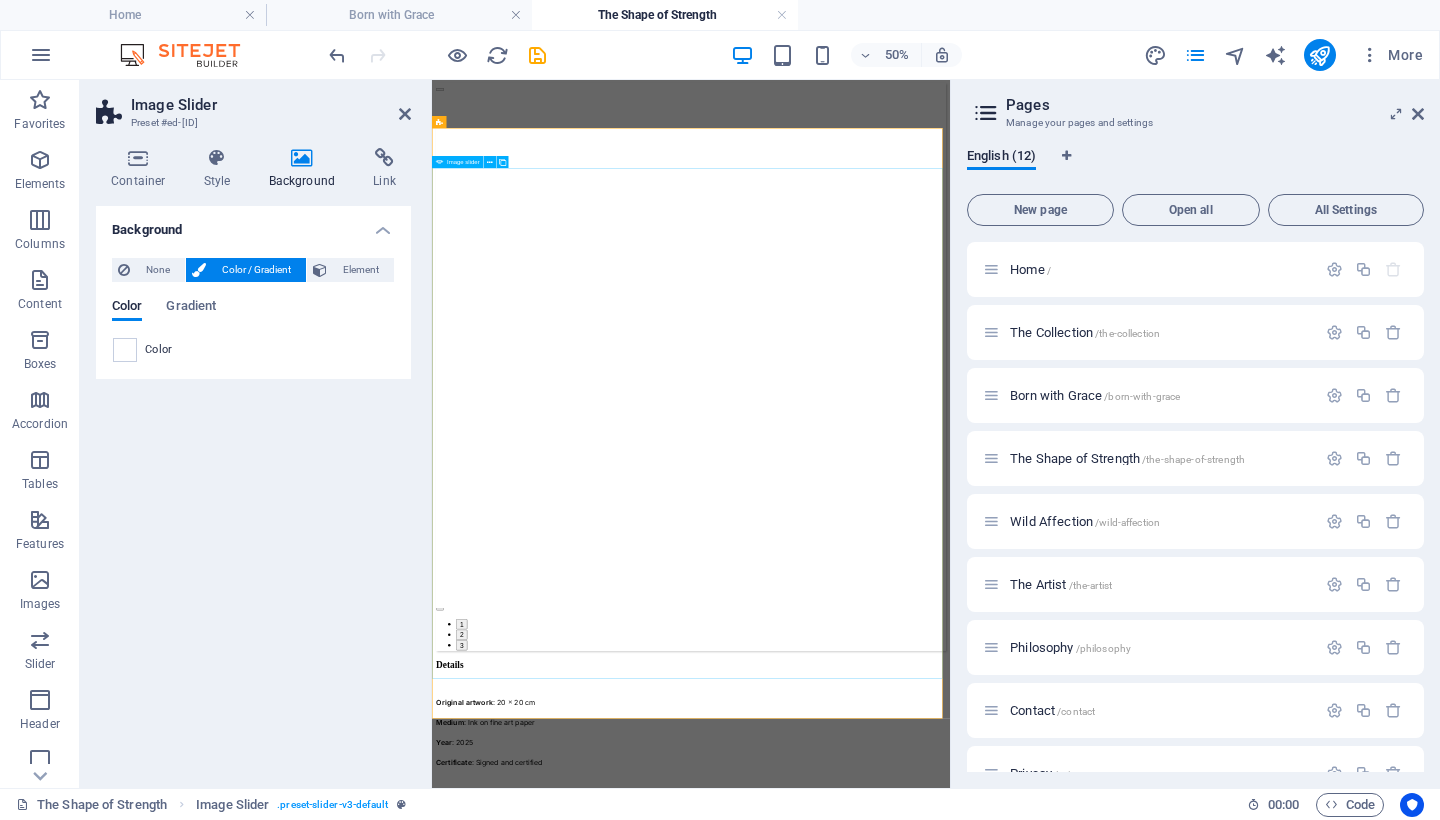 click at bounding box center [-1090, 2684] 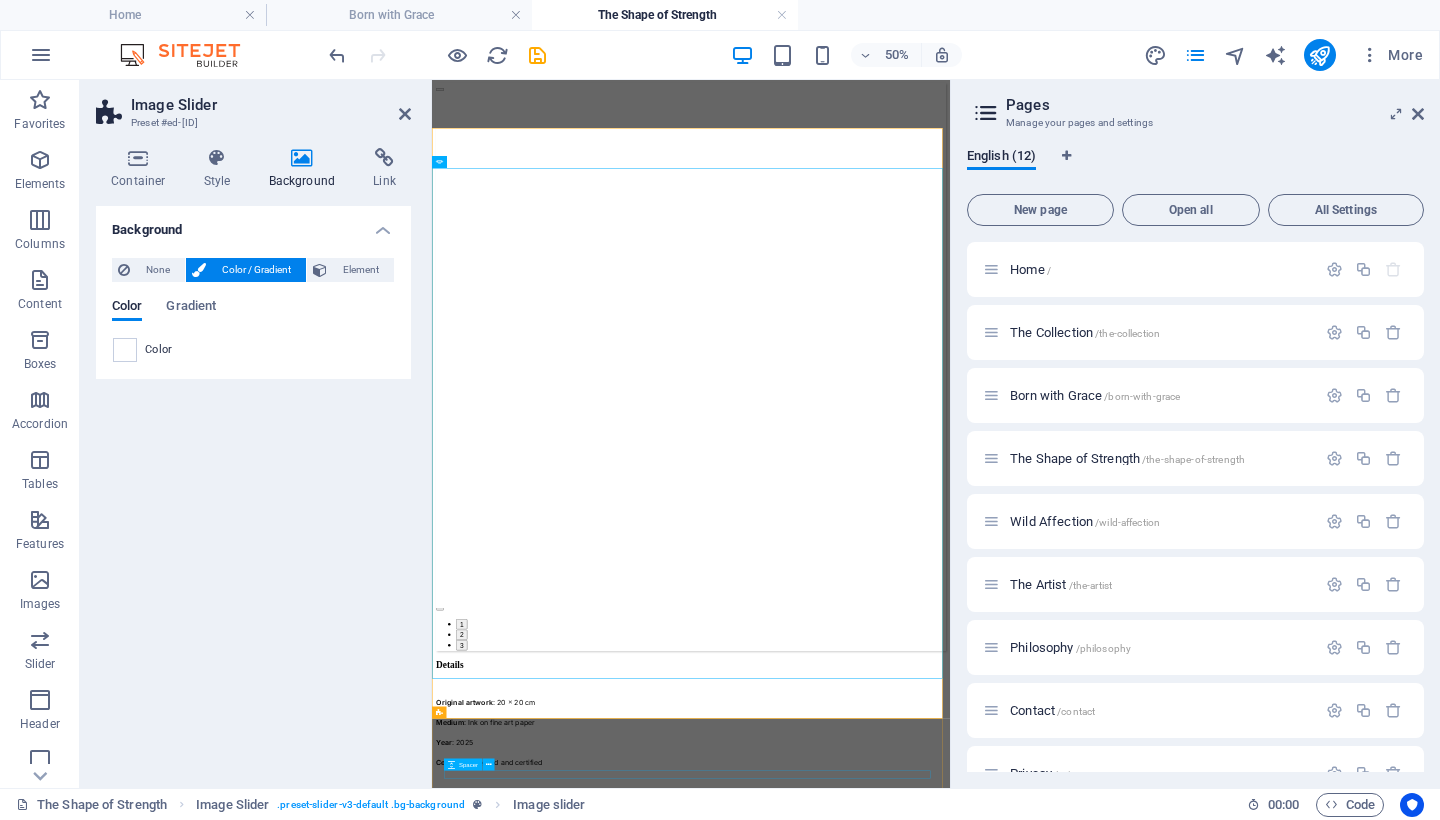 click on "Details Original artwork : 20 x 20 cm Medium : Ink on fine art paper Year : [YEAR] Certificate : Signed and certified Limited Edition Giclée Prints : 10 prints + 2 Artist Proofs (not for sale) Print type : Archival pigment (Giclée) on museum-grade fine art paper Available sizes: 50 x 50 cm — 3 prints 70 x 70 cm — 5 prints 90 x 90 cm — 2 prints Signature : Hand-signed and numbered in the white border beneath the image Certificate : Each print includes a signed Certificate of Authenticity Framing : Unframed Once all pieces are acquired, this edition will be permanently closed." at bounding box center (950, 1572) 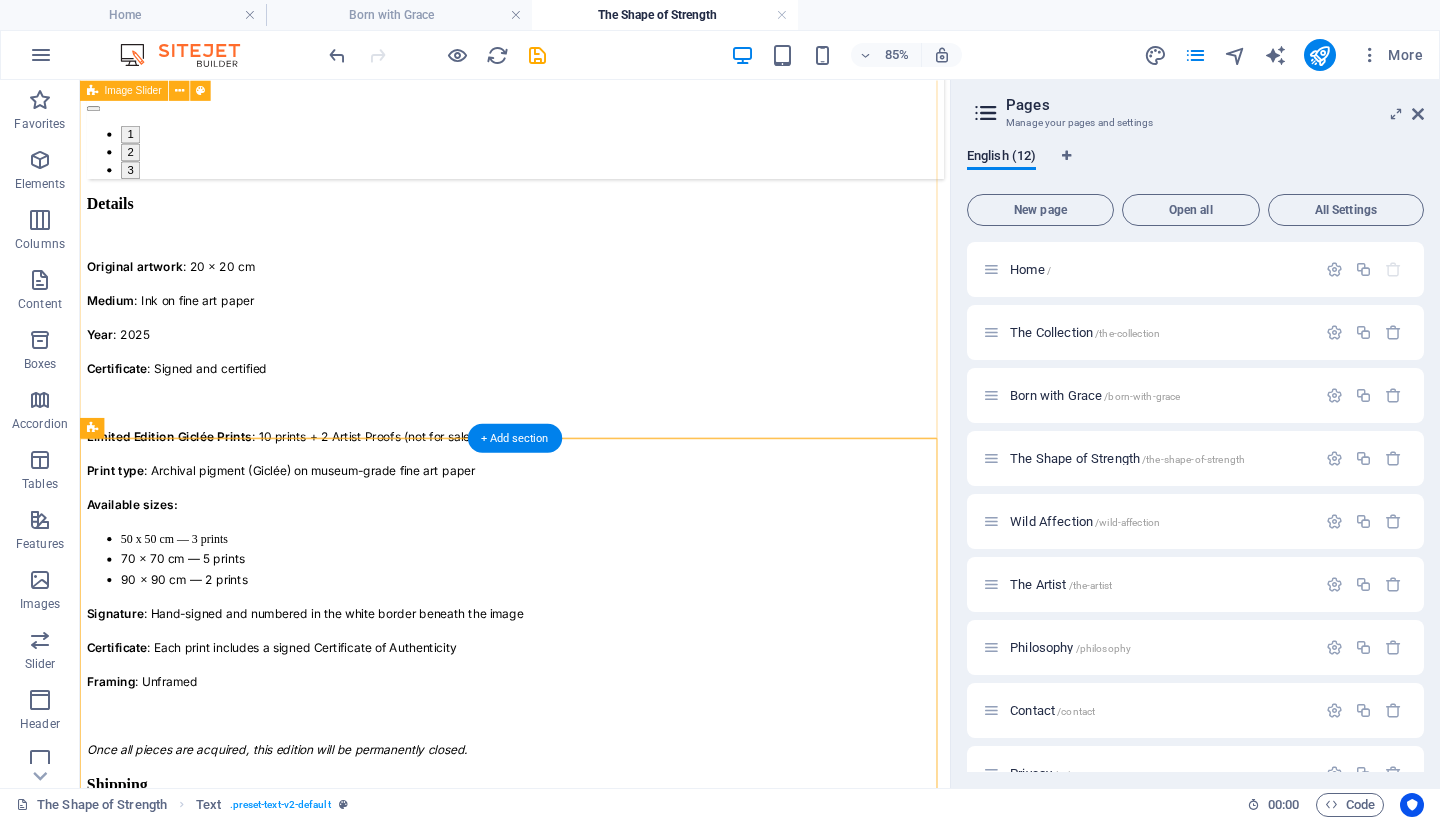 scroll, scrollTop: 1183, scrollLeft: 0, axis: vertical 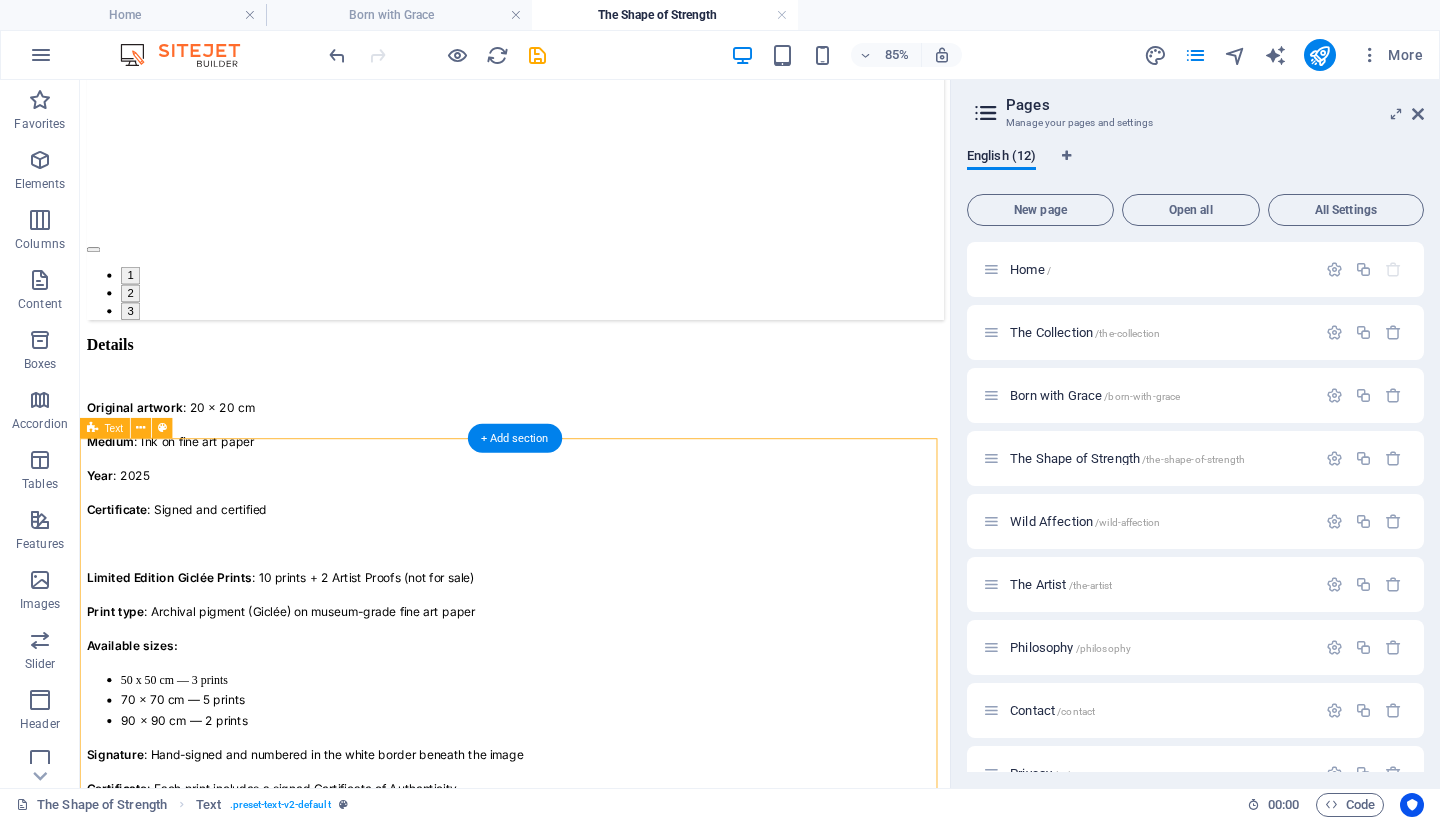 click on "Details Original artwork : 20 x 20 cm Medium : Ink on fine art paper Year : [YEAR] Certificate : Signed and certified Limited Edition Giclée Prints : 10 prints + 2 Artist Proofs (not for sale) Print type : Archival pigment (Giclée) on museum-grade fine art paper Available sizes: 50 x 50 cm — 3 prints 70 x 70 cm — 5 prints 90 x 90 cm — 2 prints Signature : Hand-signed and numbered in the white border beneath the image Certificate : Each print includes a signed Certificate of Authenticity Framing : Unframed Once all pieces are acquired, this edition will be permanently closed." at bounding box center (592, 712) 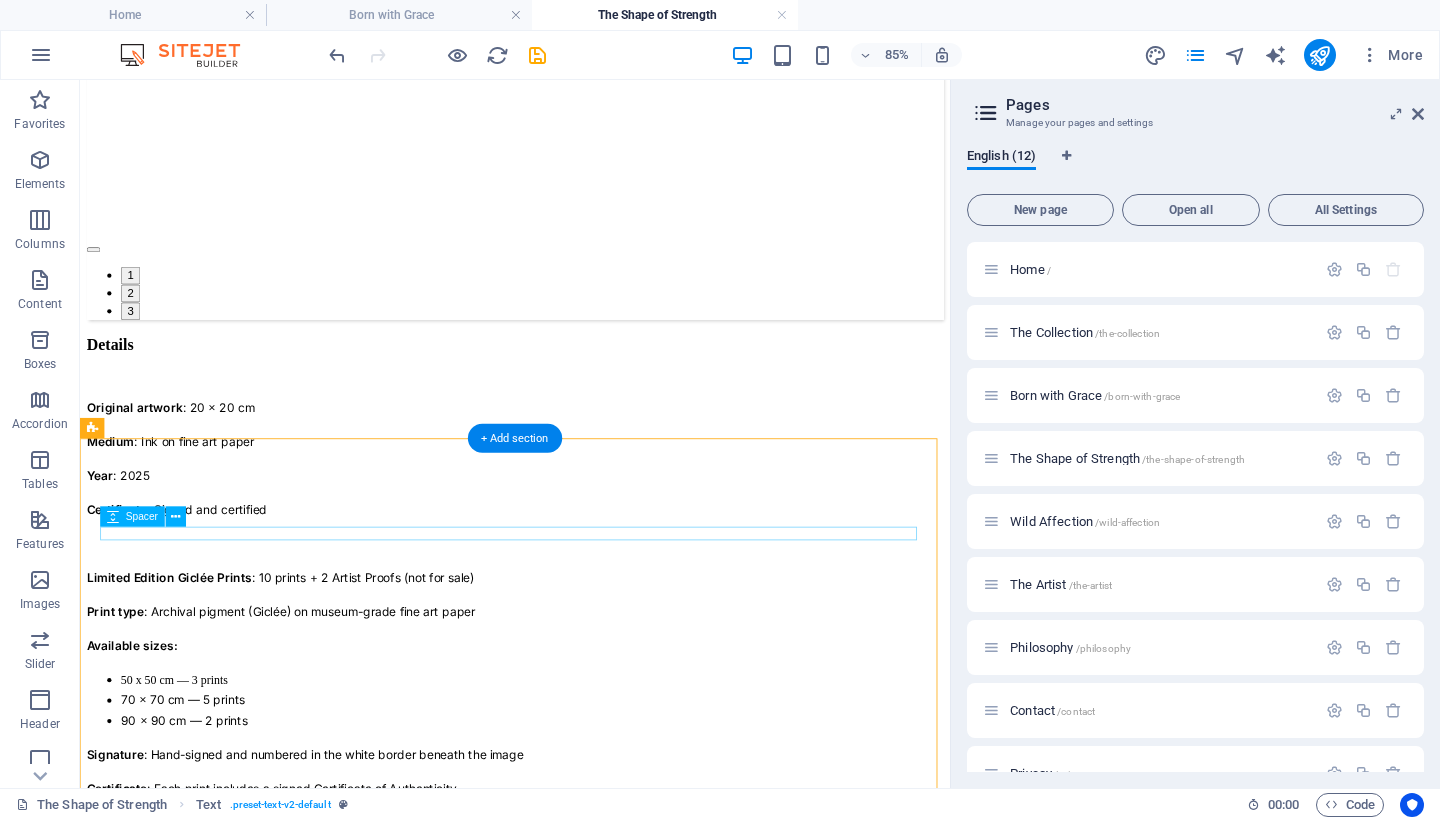 scroll, scrollTop: 1347, scrollLeft: 0, axis: vertical 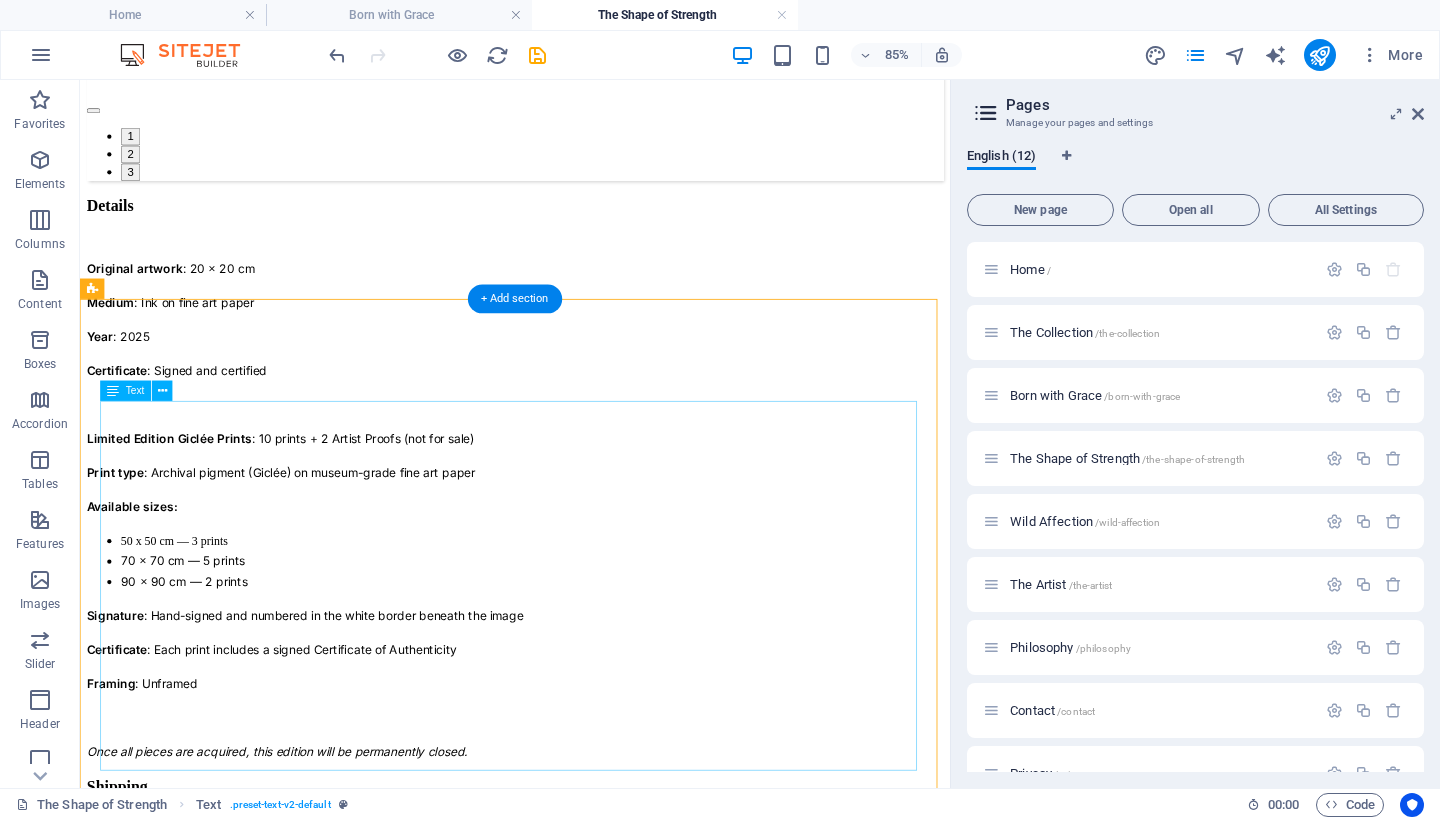 click on "Original artwork : 20 x 20 cm Medium : Ink on fine art paper Year : [YEAR] Certificate : Signed and certified Limited Edition Giclée Prints : 10 prints + 2 Artist Proofs (not for sale) Print type : Archival pigment (Giclée) on museum-grade fine art paper Available sizes: 50 x 50 cm — 3 prints 70 x 70 cm — 5 prints 90 x 90 cm — 2 prints Signature : Hand-signed and numbered in the white border beneath the image Certificate : Each print includes a signed Certificate of Authenticity Framing : Unframed Once all pieces are acquired, this edition will be permanently closed." at bounding box center [592, 585] 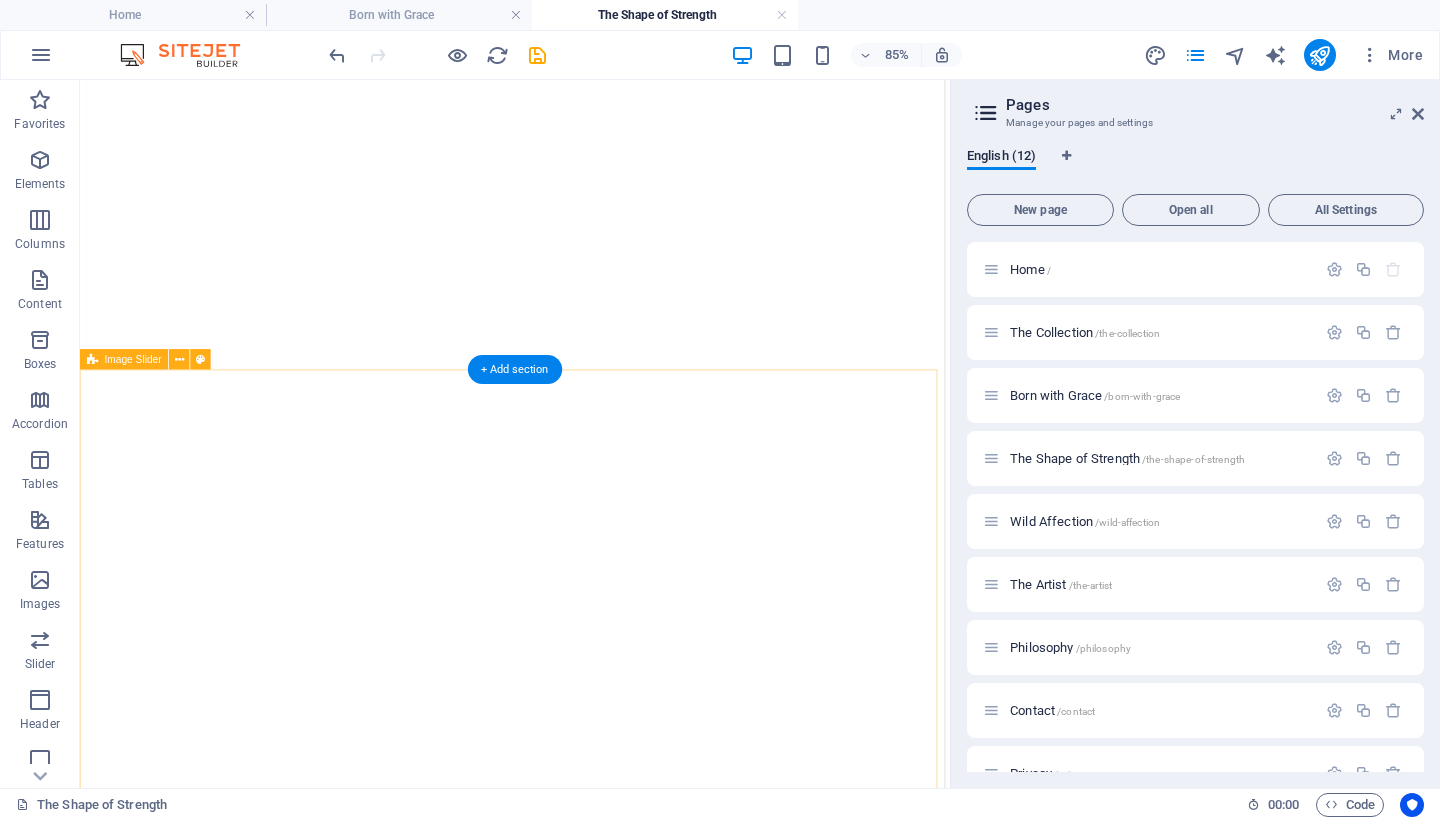 scroll, scrollTop: 95, scrollLeft: 0, axis: vertical 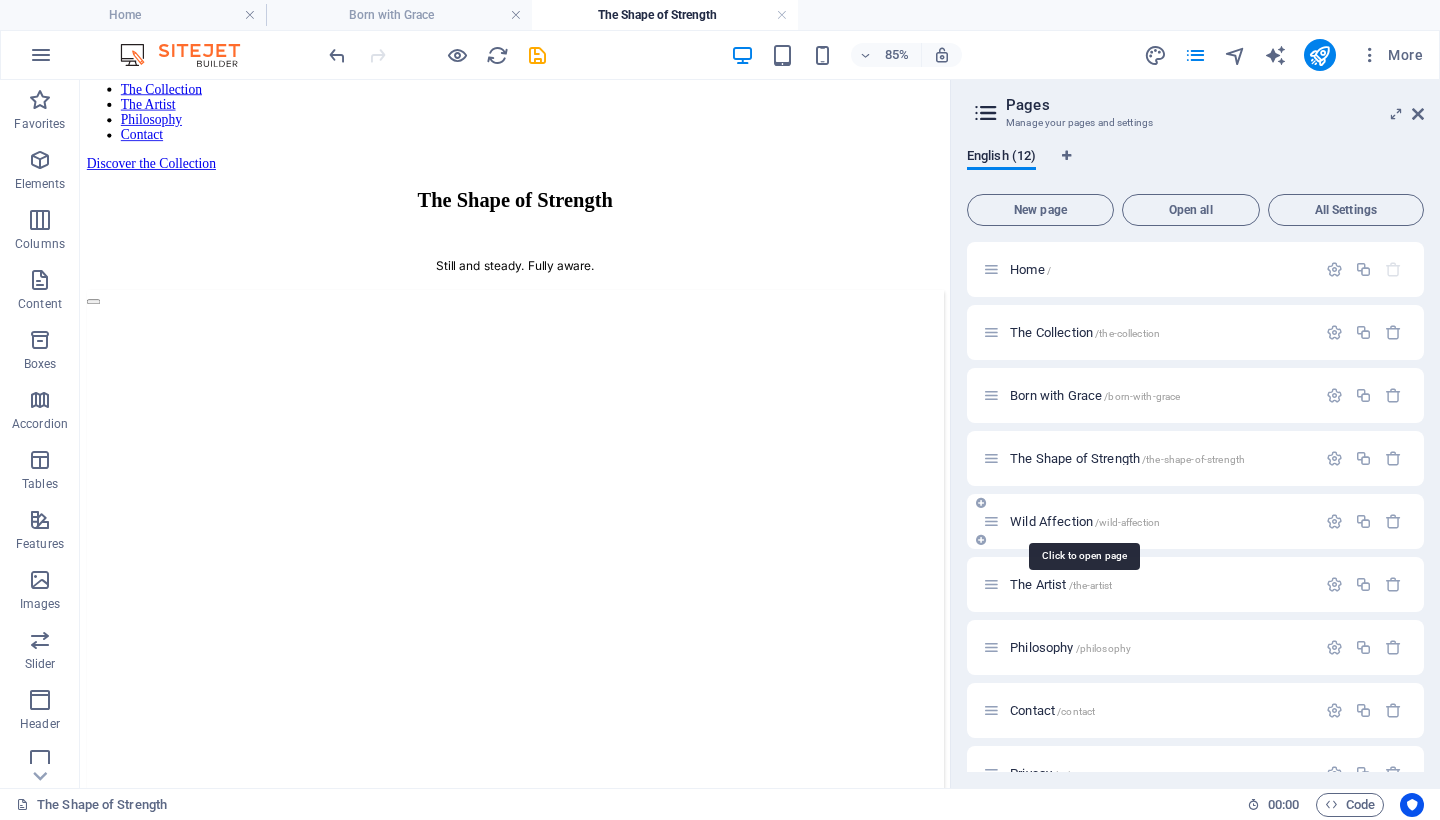 click on "Wild Affection /wild-affection" at bounding box center (1085, 521) 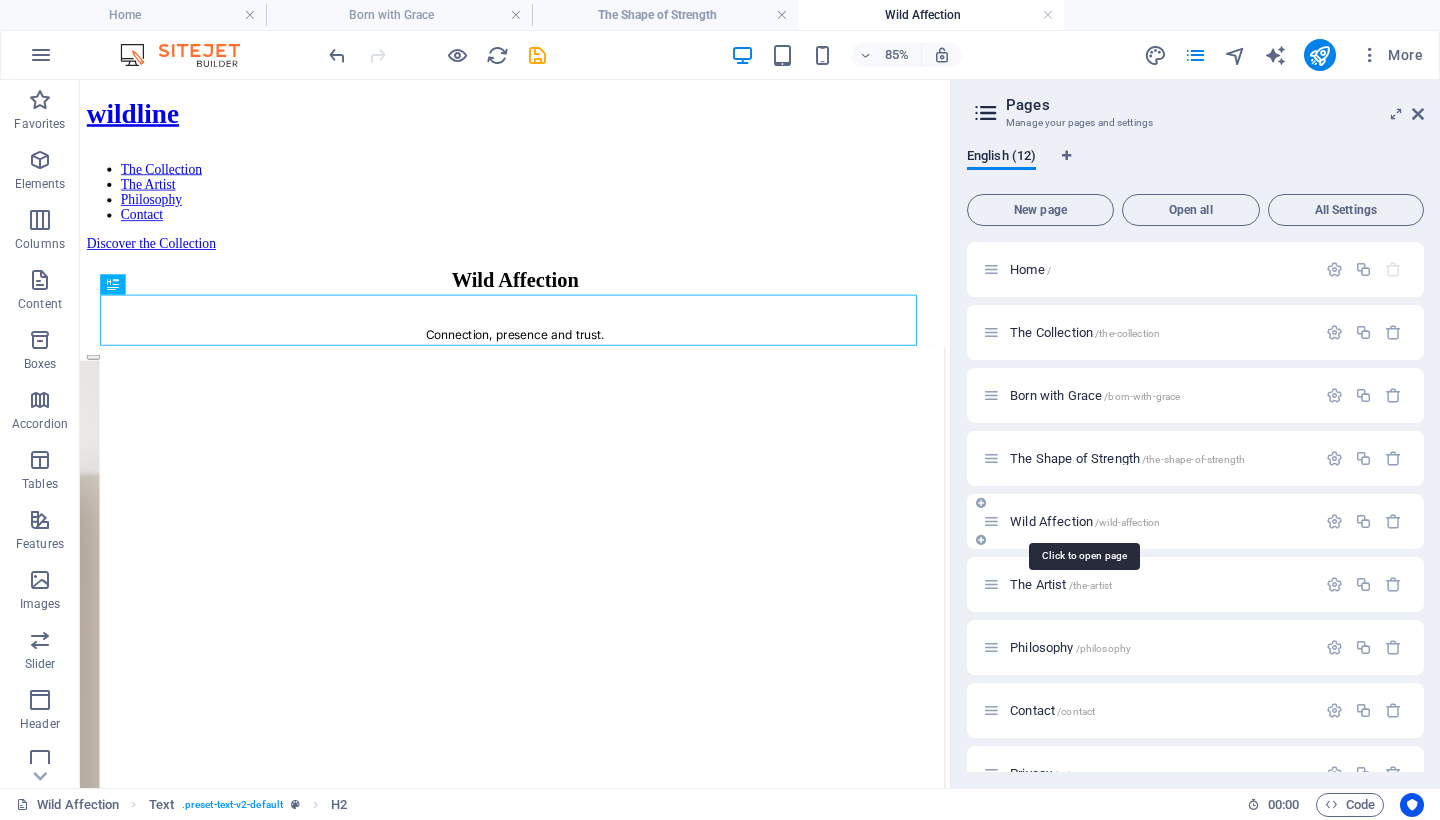 scroll, scrollTop: 0, scrollLeft: 0, axis: both 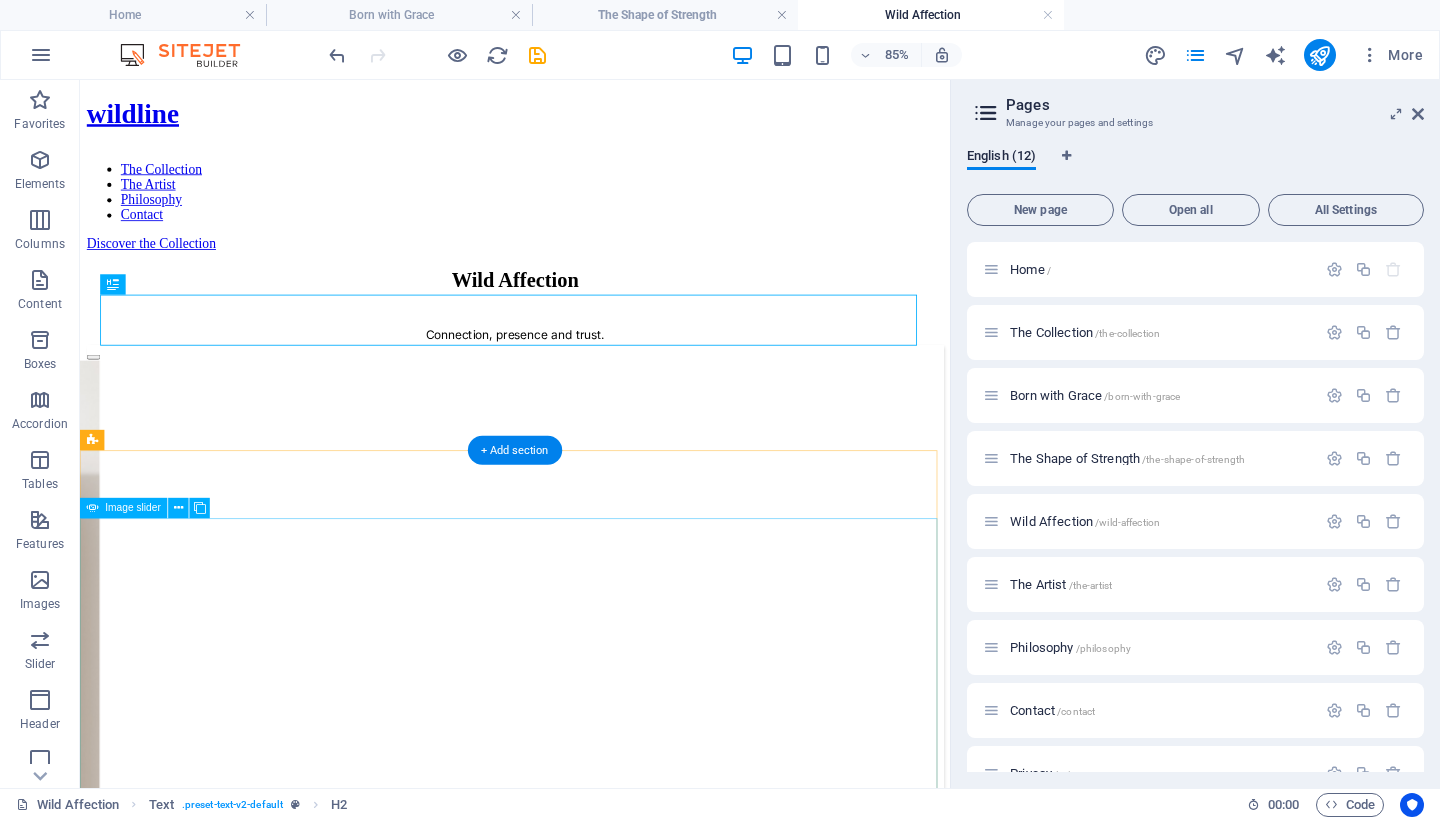 click at bounding box center [-409, 1950] 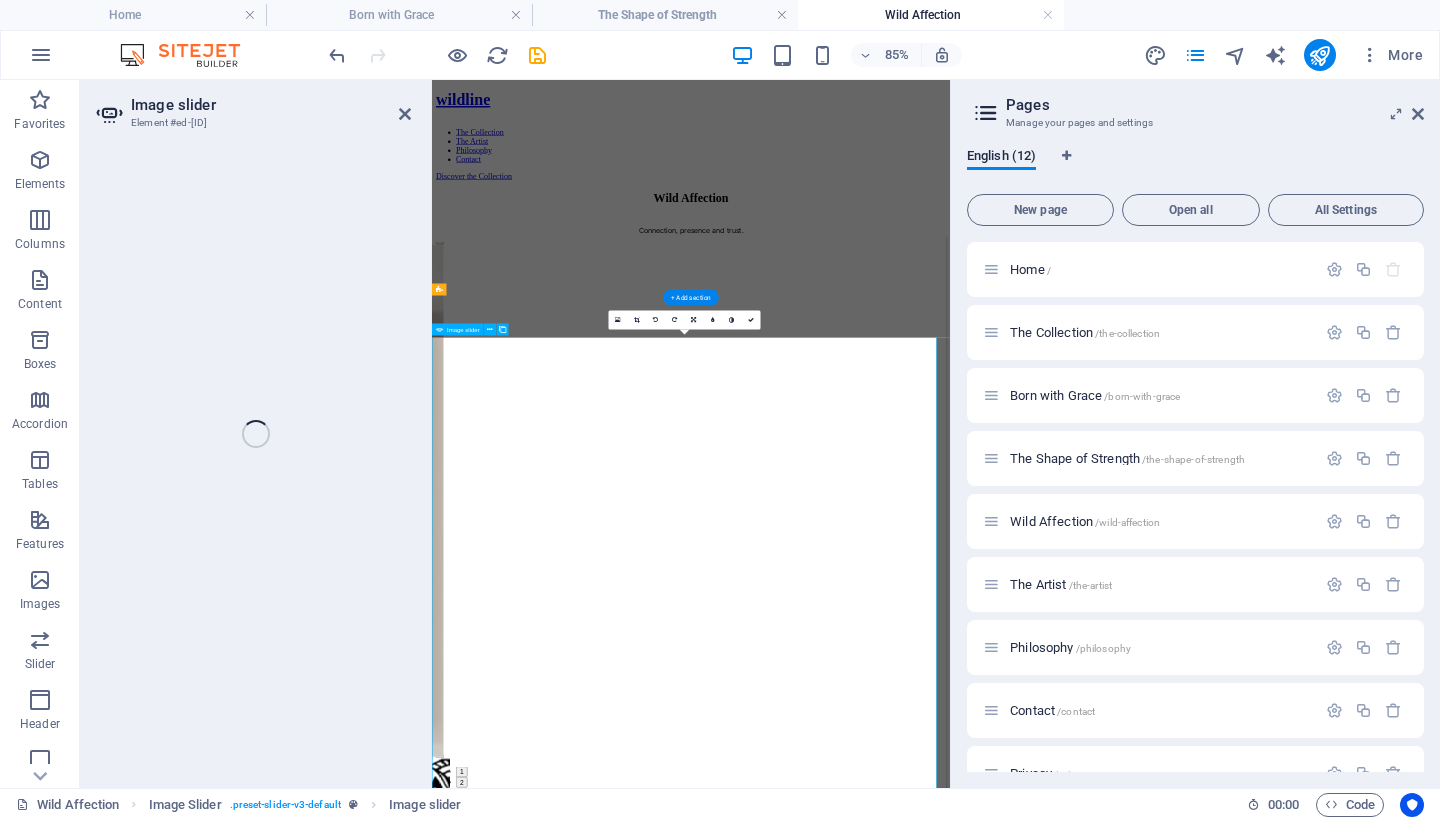 select on "ms" 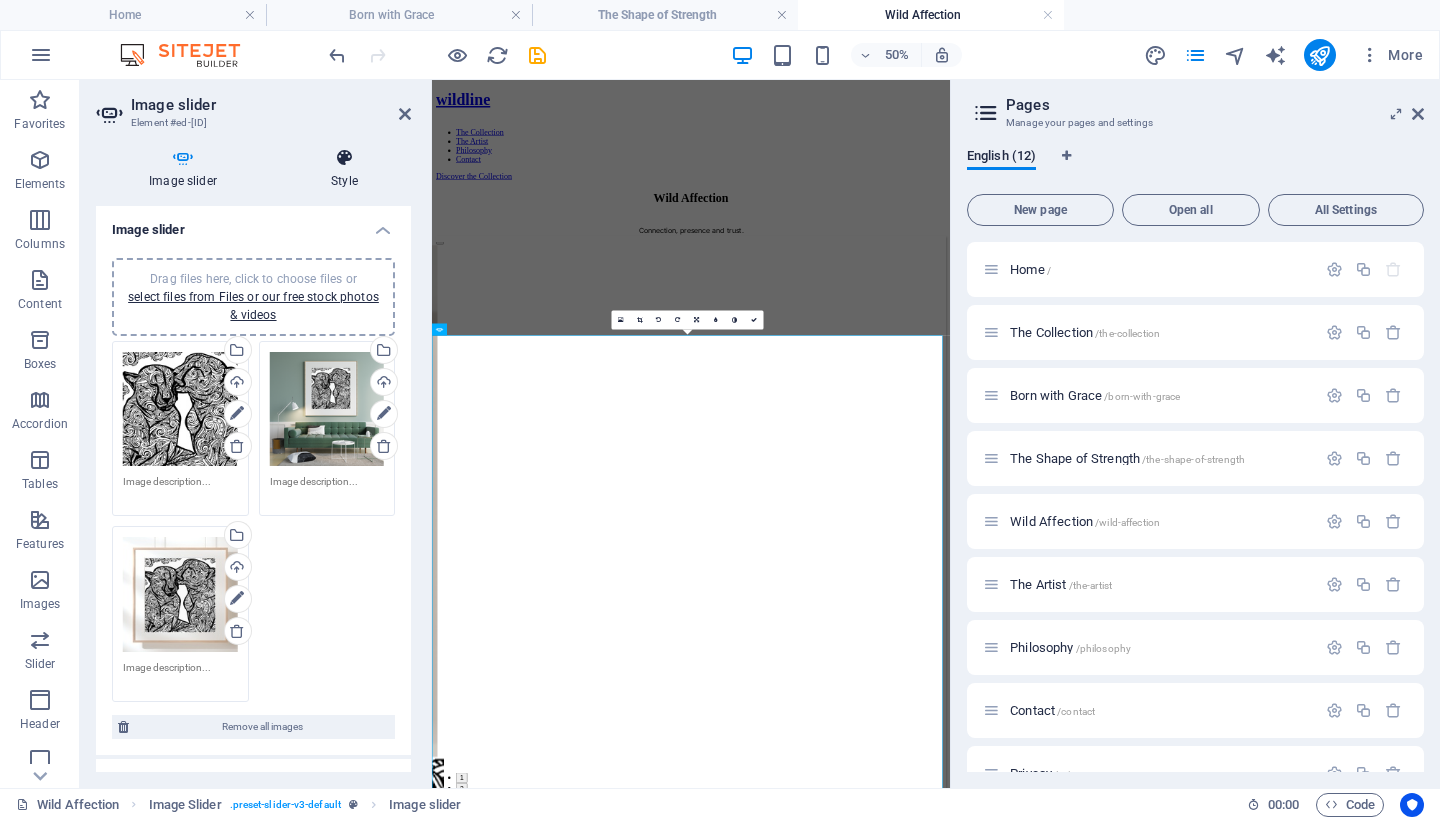 click at bounding box center (344, 158) 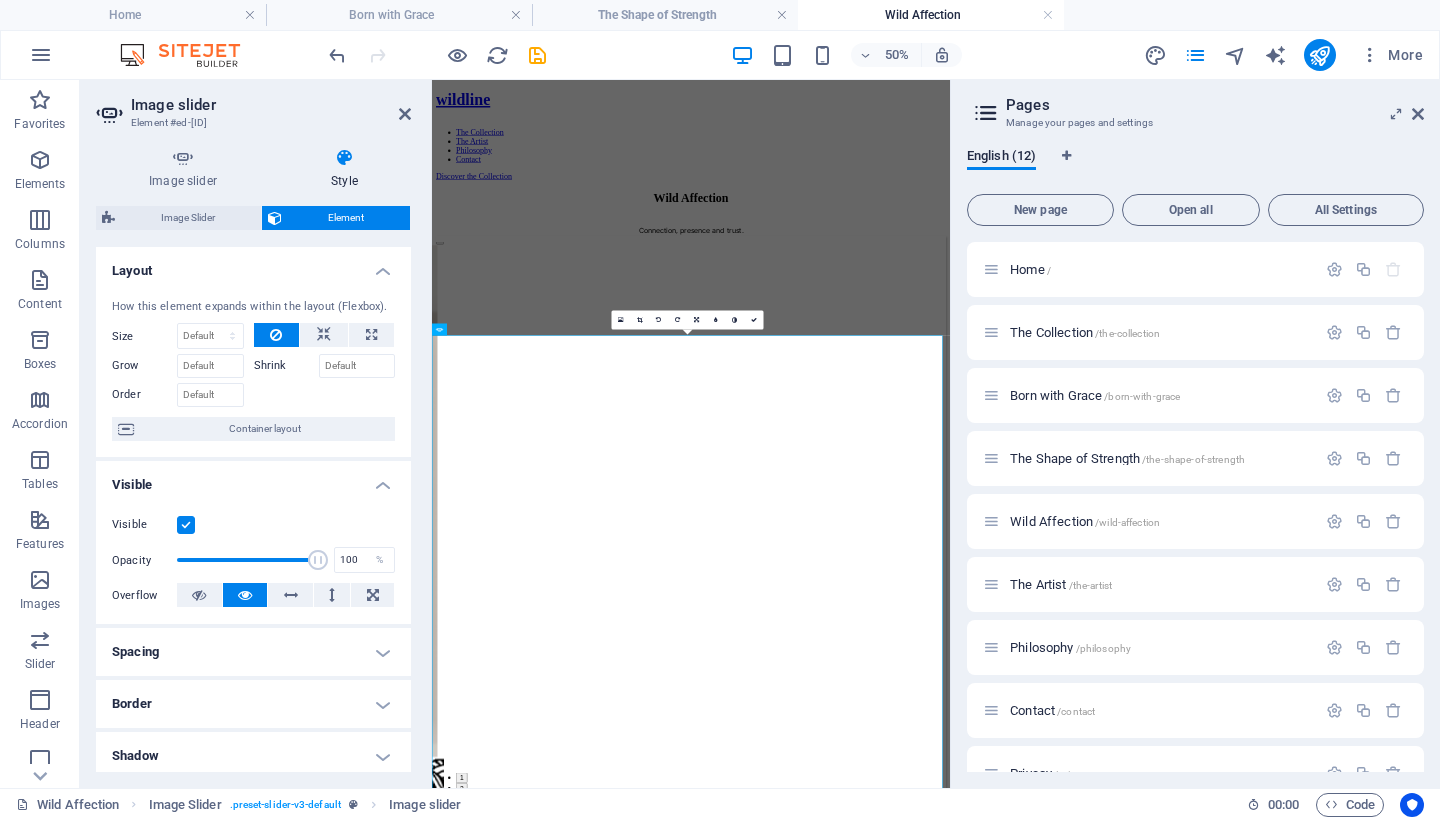 scroll, scrollTop: 319, scrollLeft: 0, axis: vertical 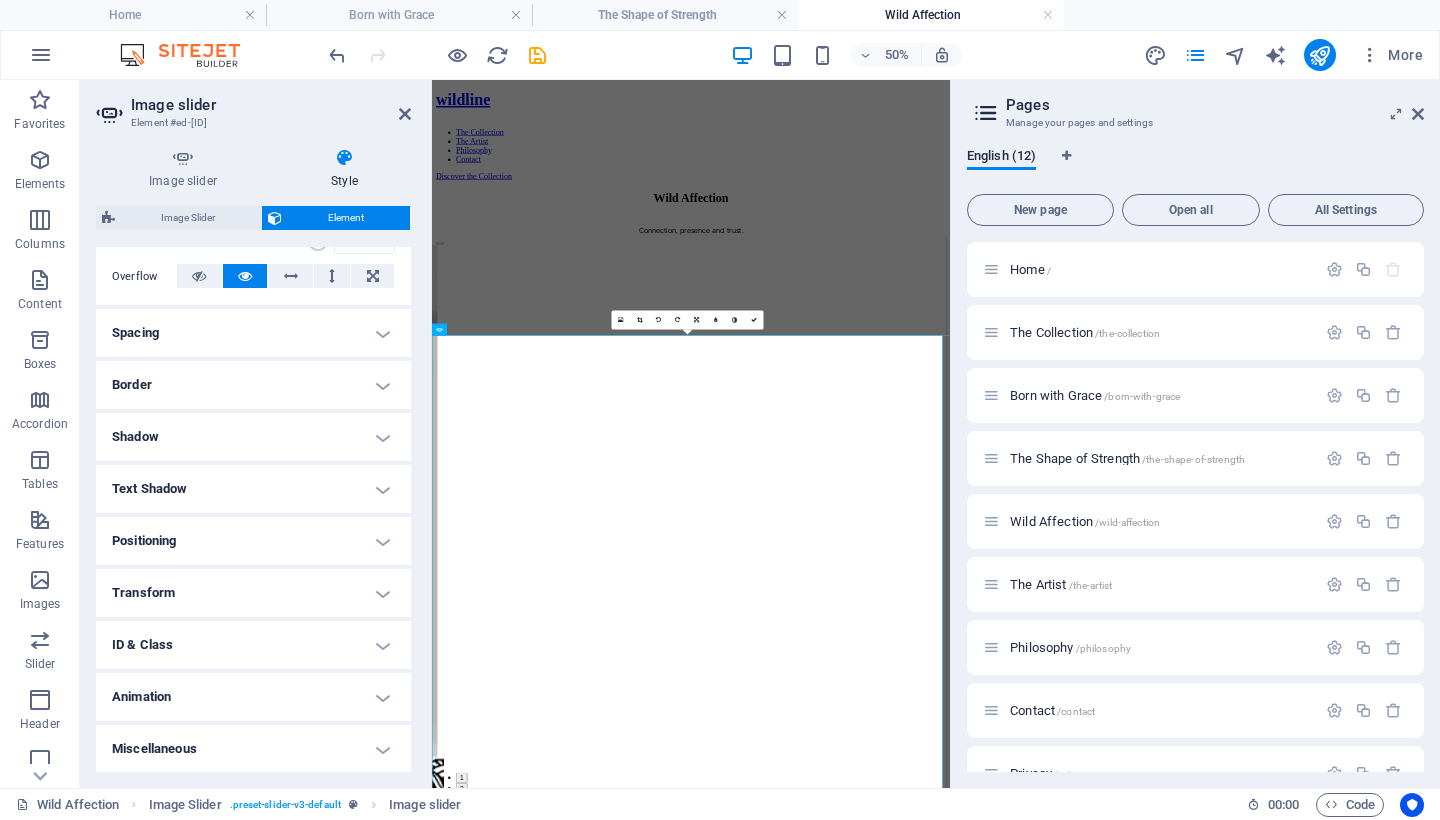 click on "Shadow" at bounding box center [253, 437] 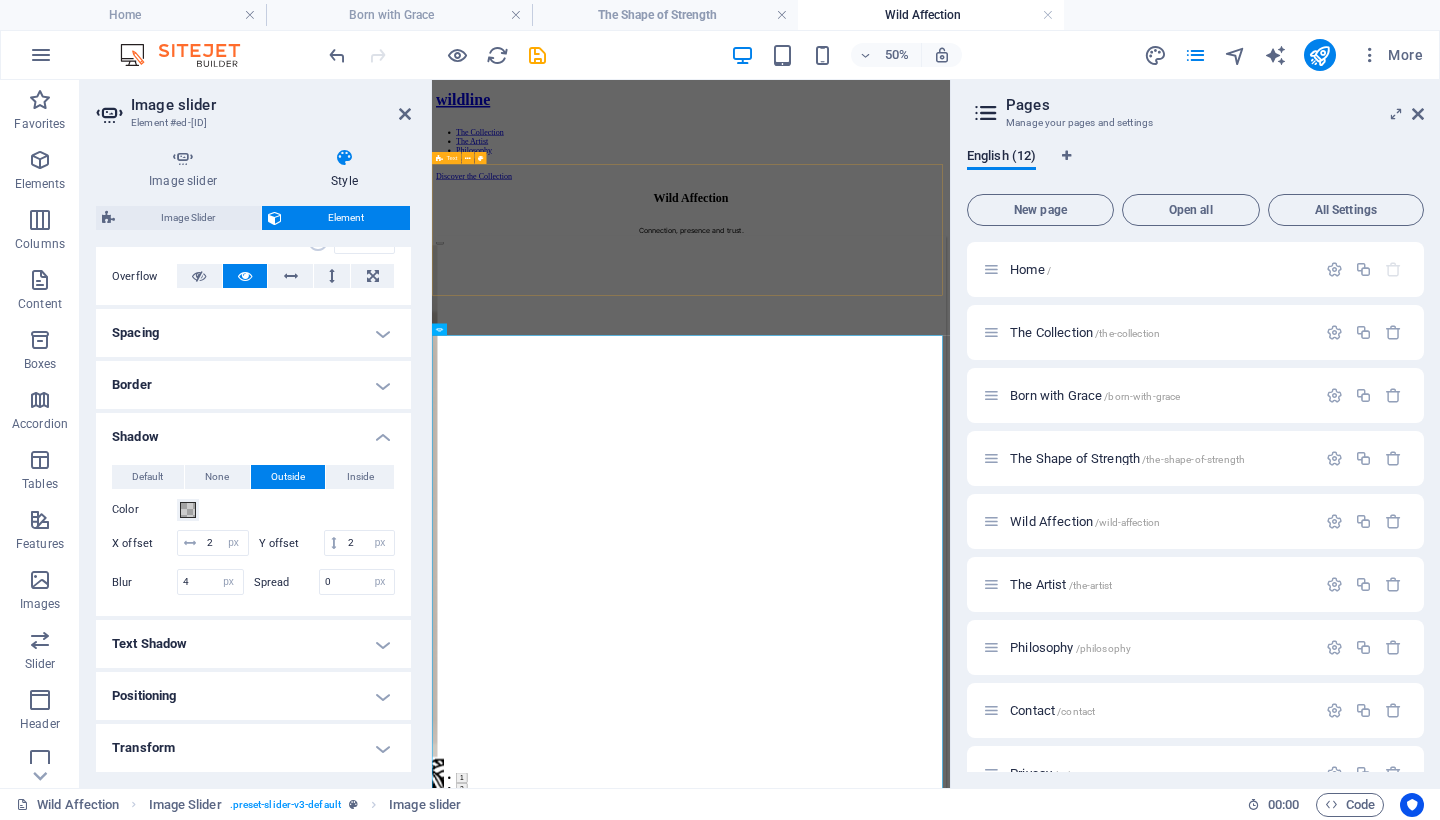 click on "Wild Affection Connection, presence   and trust." at bounding box center [950, 347] 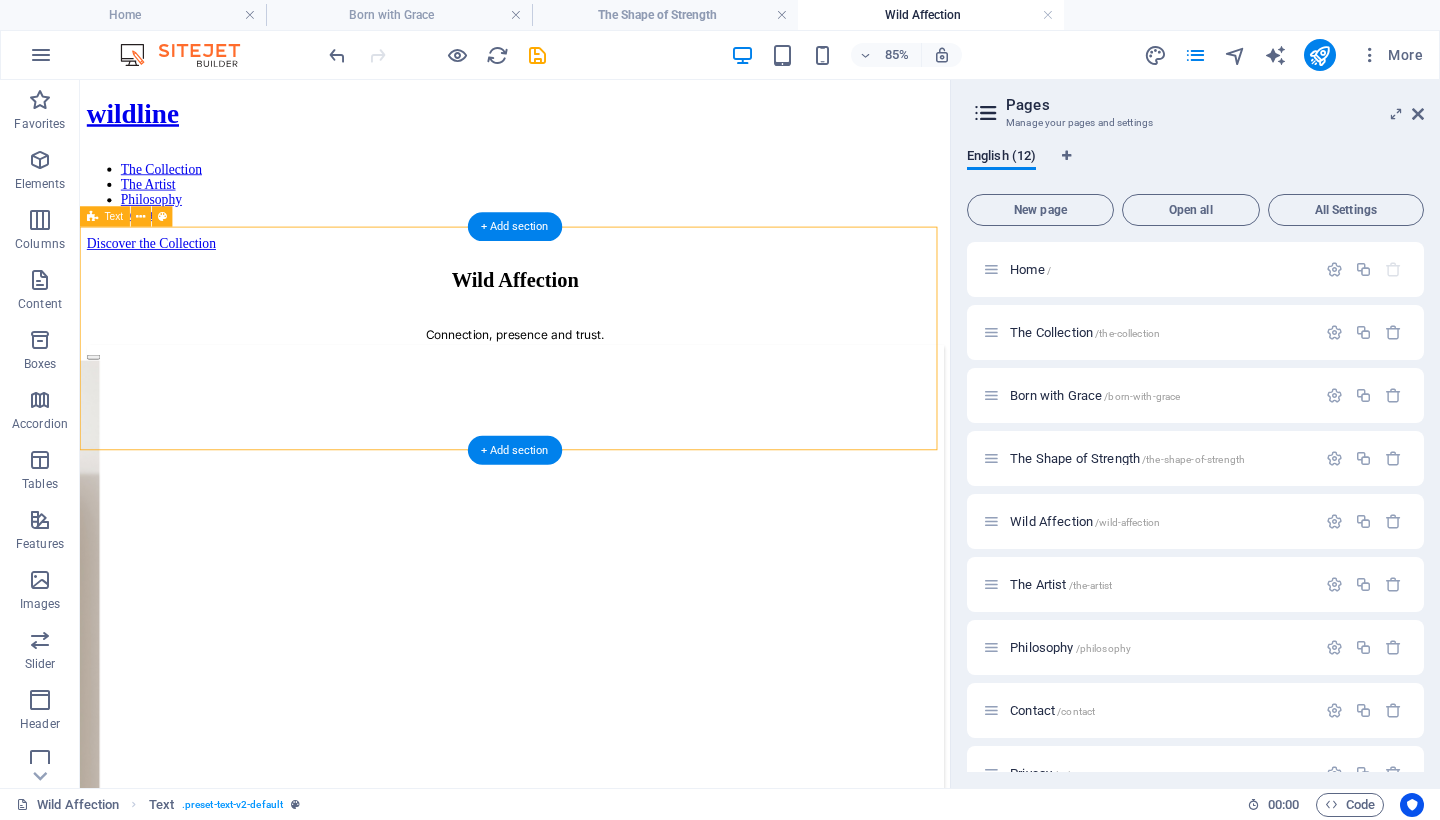 click on "Wild Affection Connection, presence   and trust." at bounding box center (592, 347) 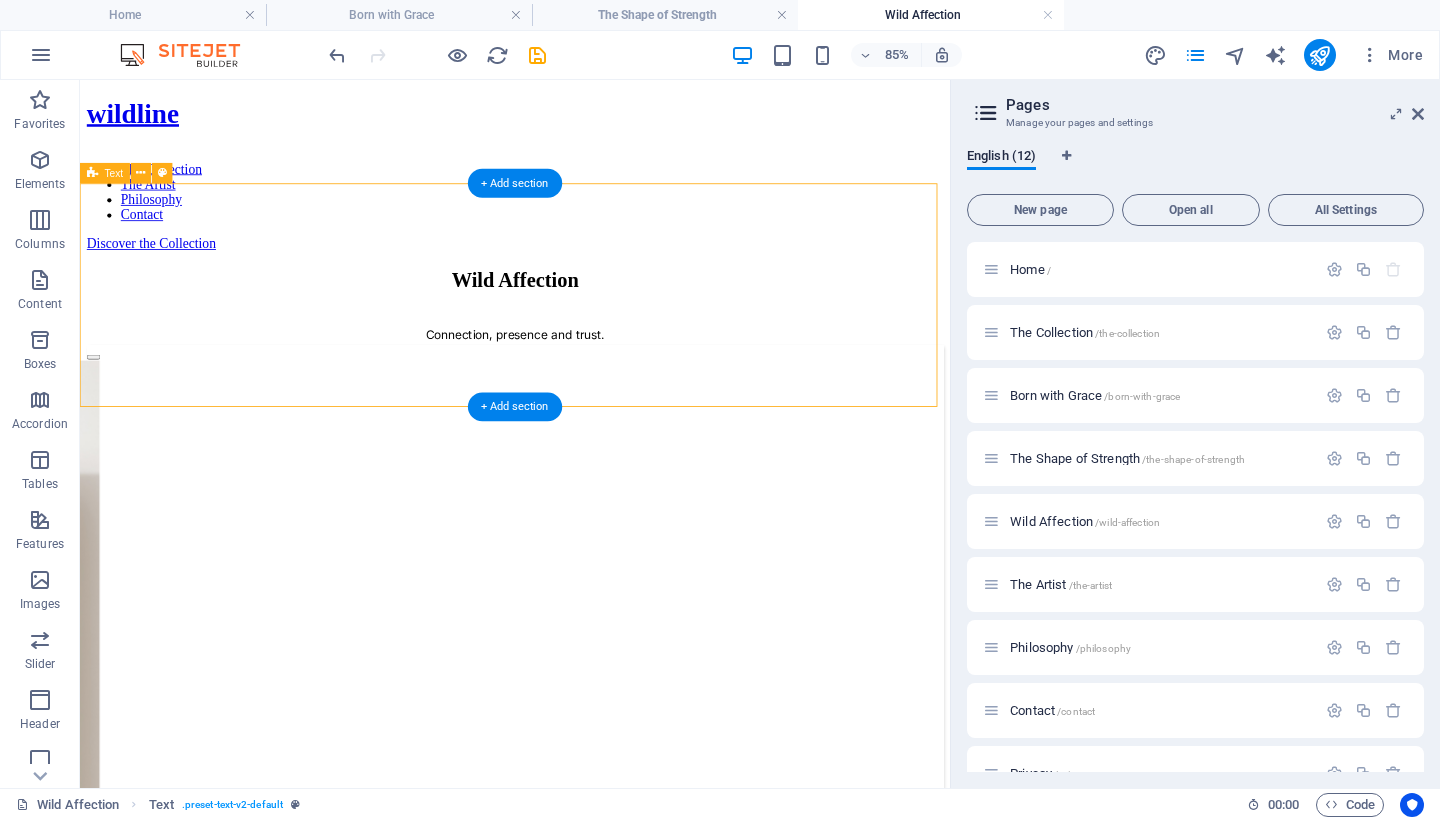 scroll, scrollTop: 1212, scrollLeft: 0, axis: vertical 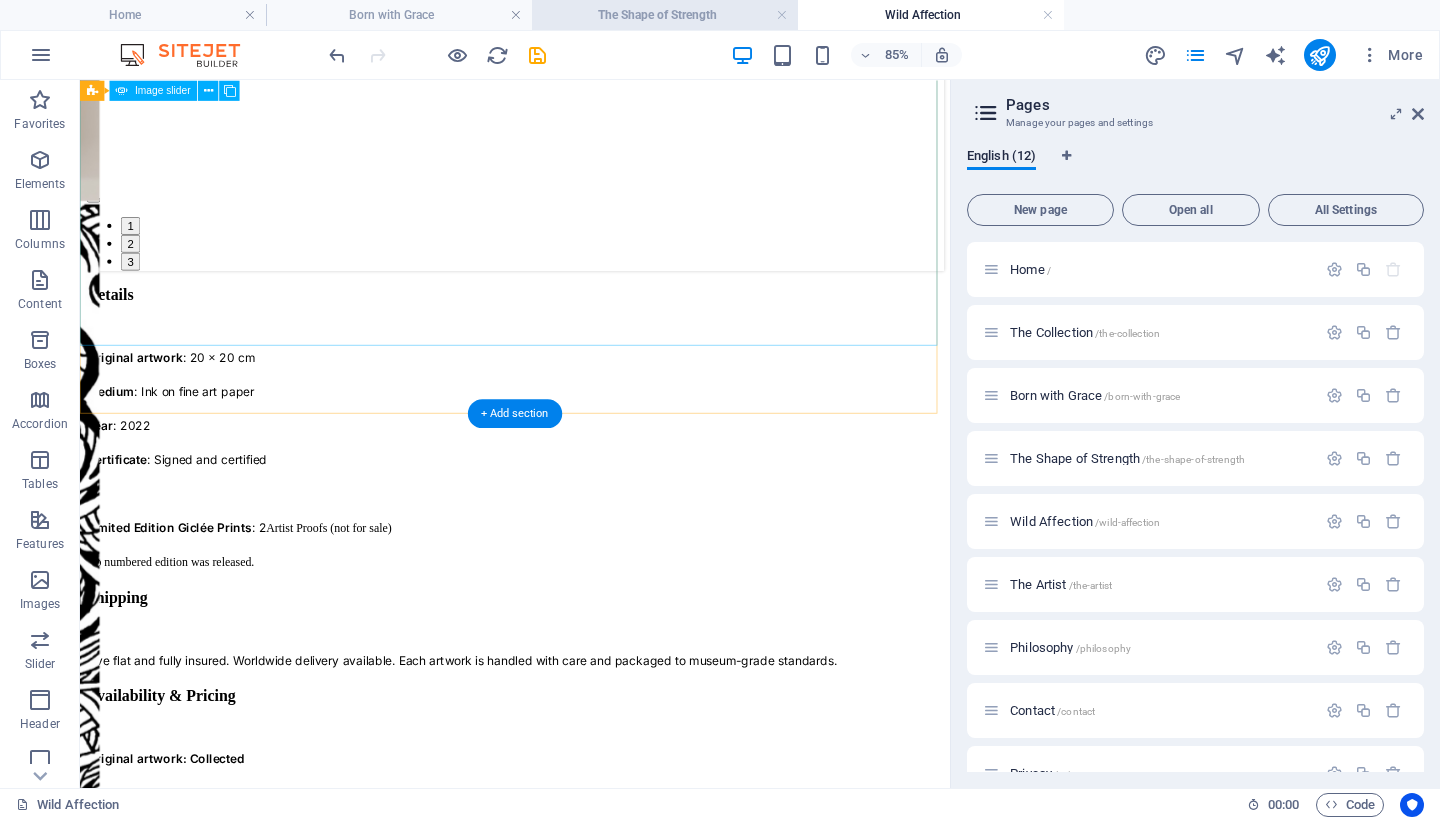 click on "The Shape of Strength" at bounding box center (665, 15) 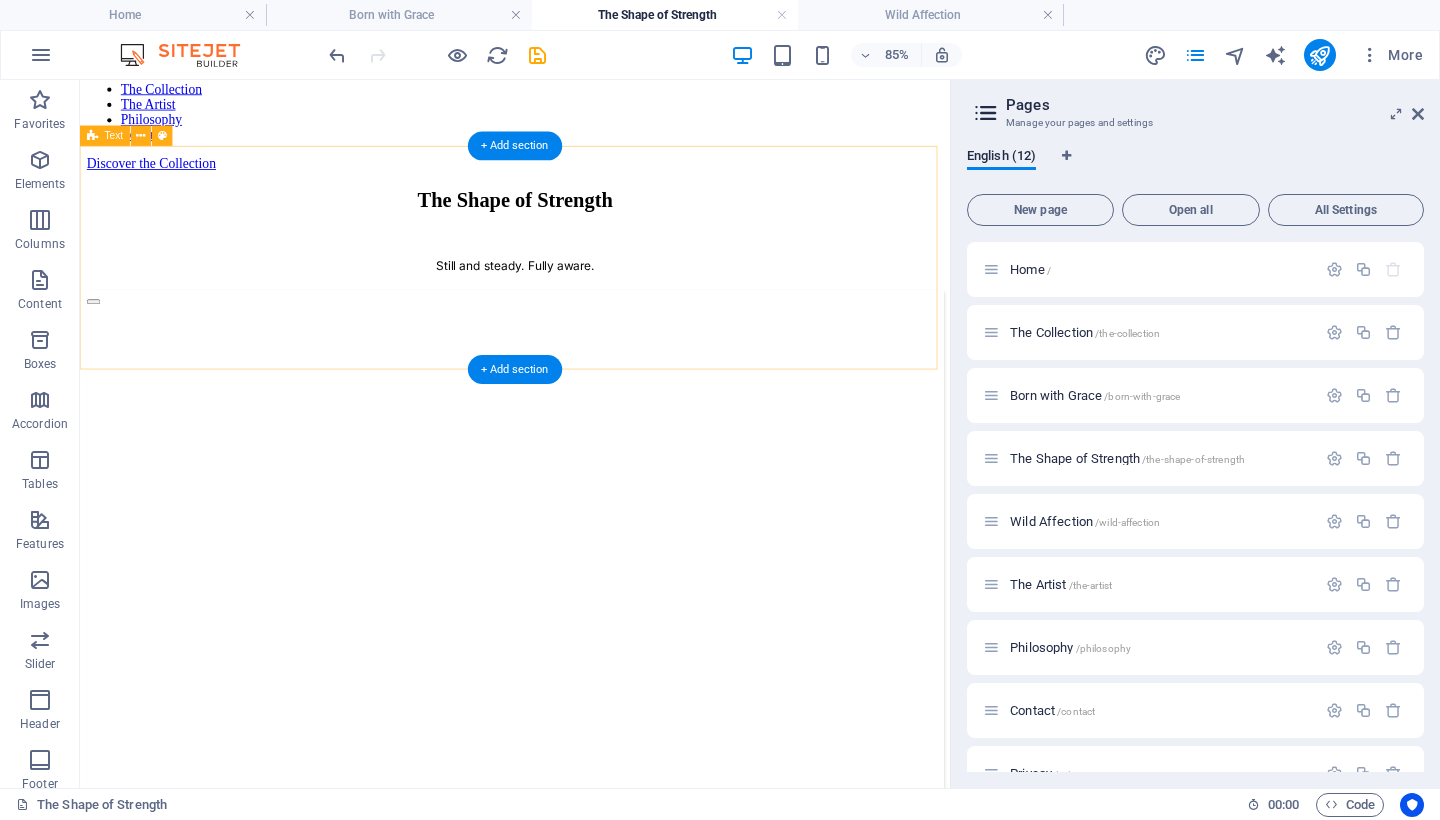 click on "The Shape of Strength Still and steady.   Fully aware." at bounding box center (592, 258) 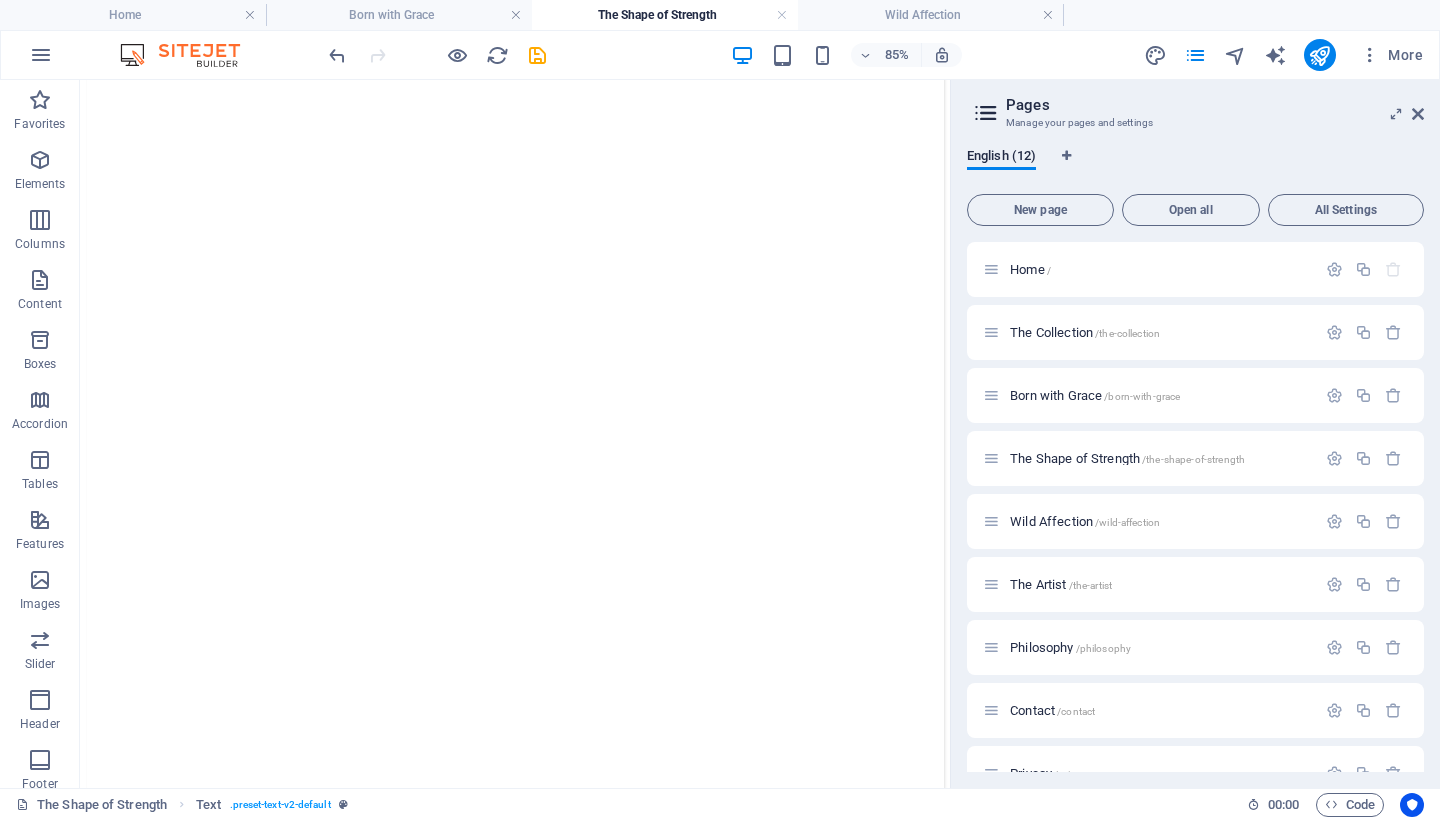 scroll, scrollTop: 1139, scrollLeft: 0, axis: vertical 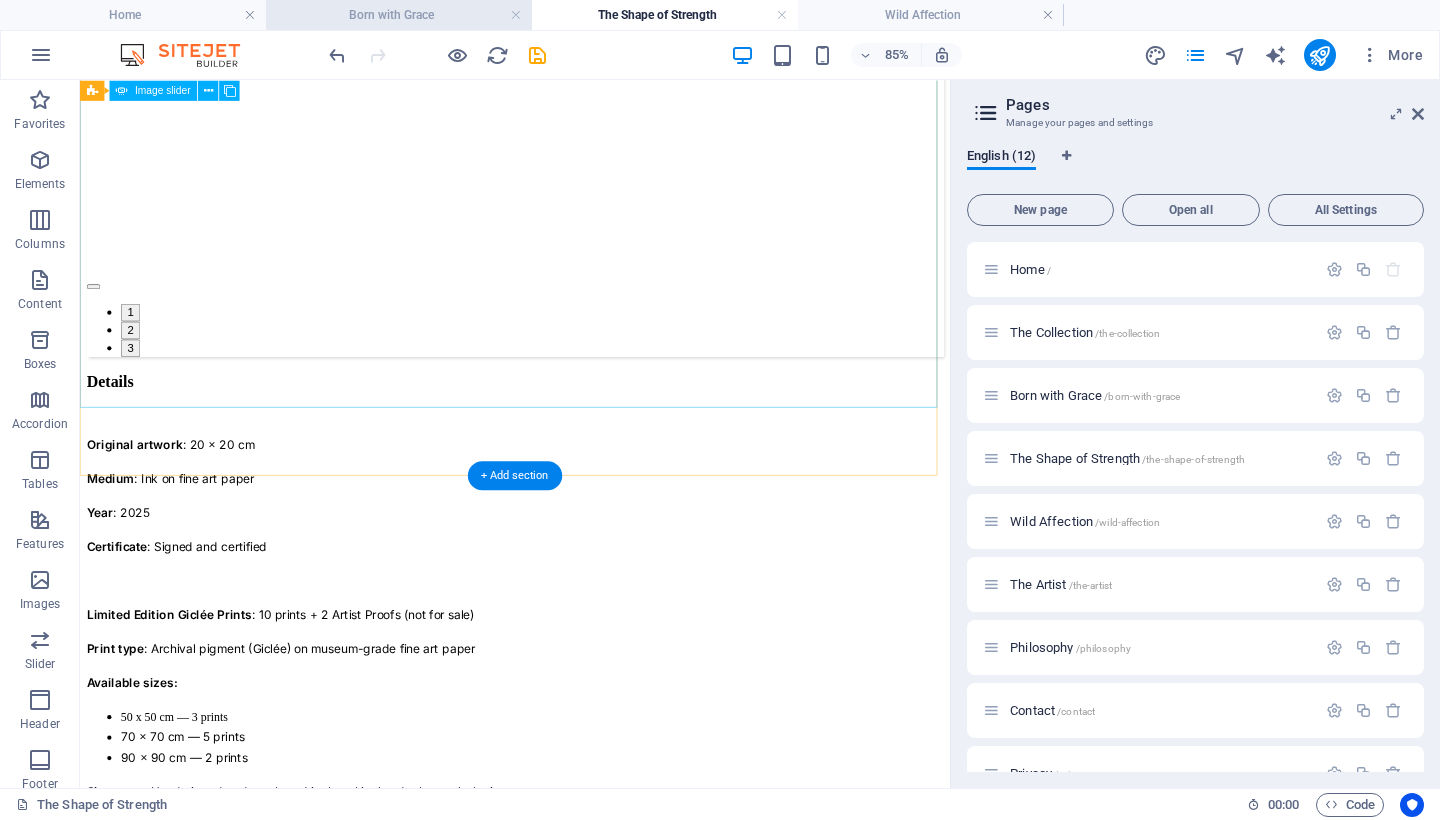 click on "Born with Grace" at bounding box center (399, 15) 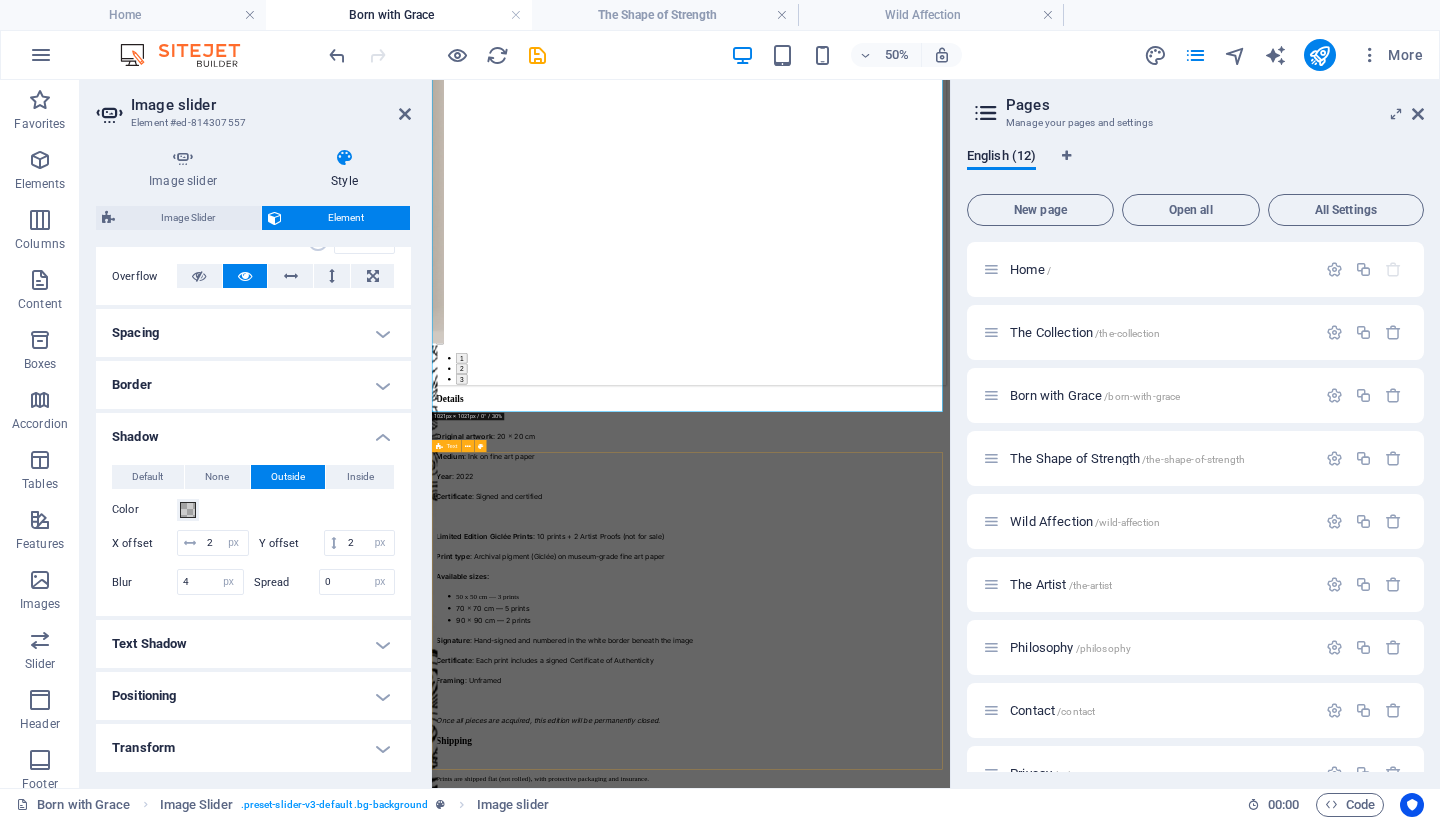 click at bounding box center (950, 756) 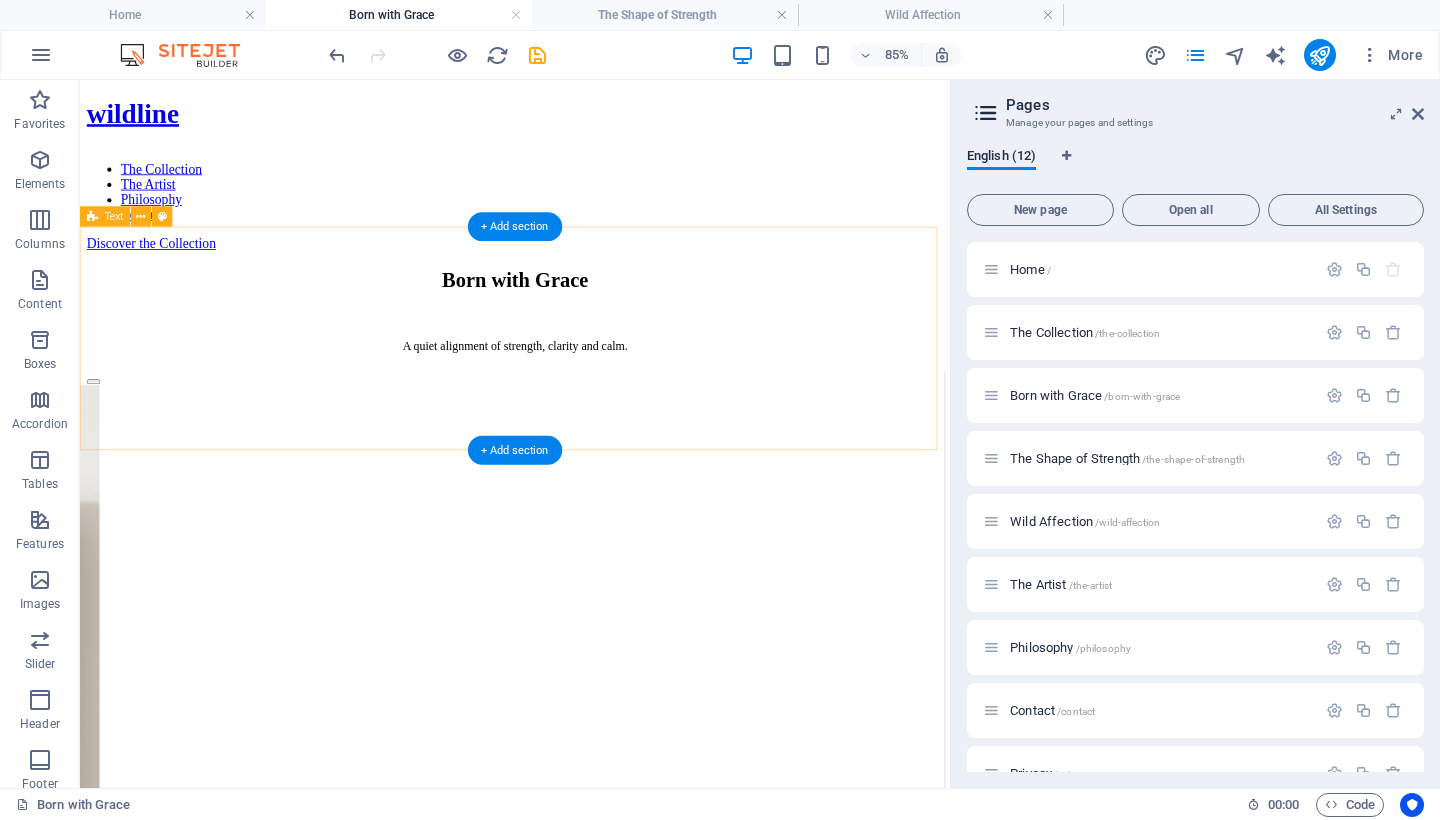 scroll, scrollTop: 138, scrollLeft: 0, axis: vertical 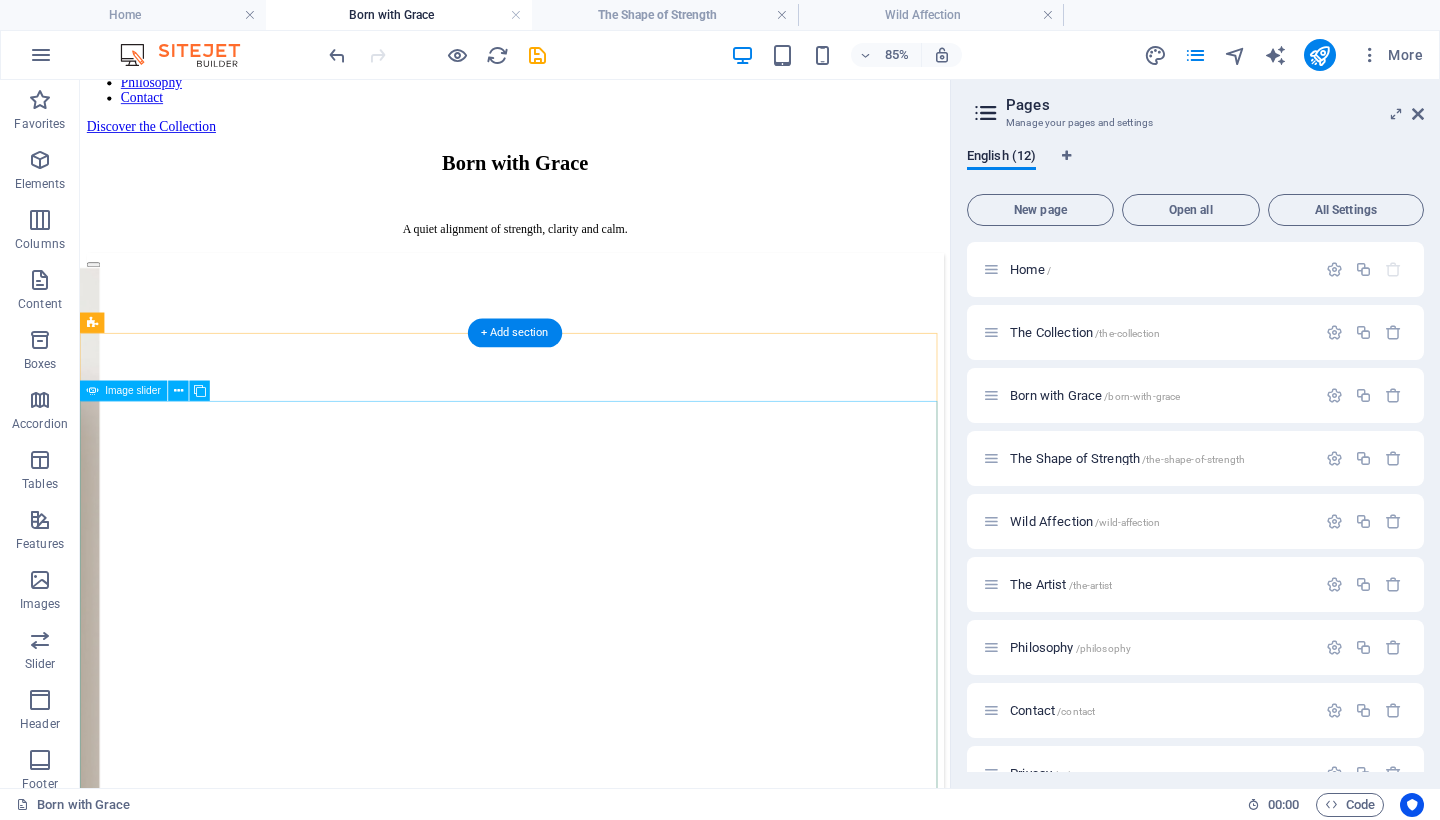 click at bounding box center (-409, 1841) 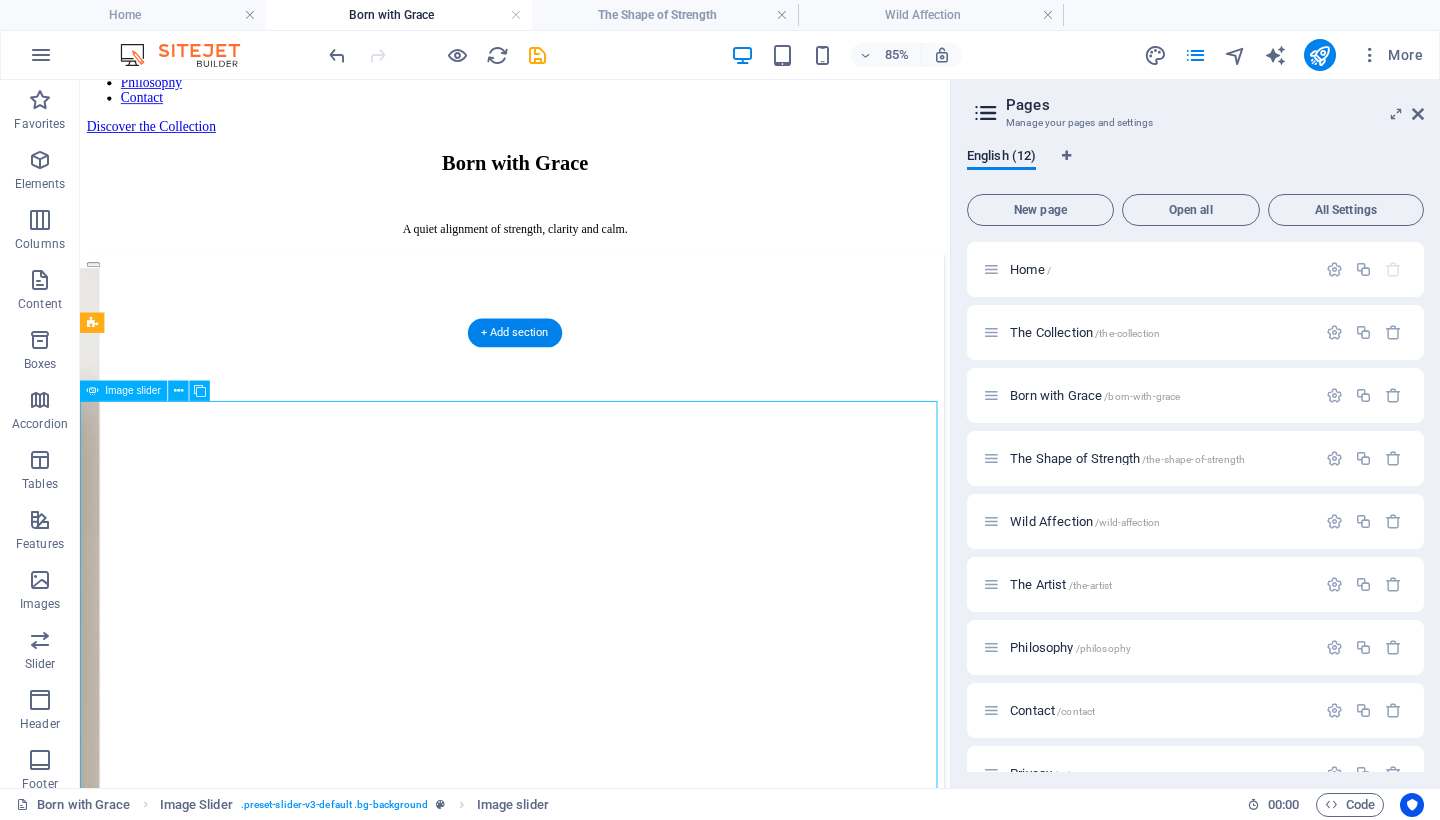 click at bounding box center (-409, 1841) 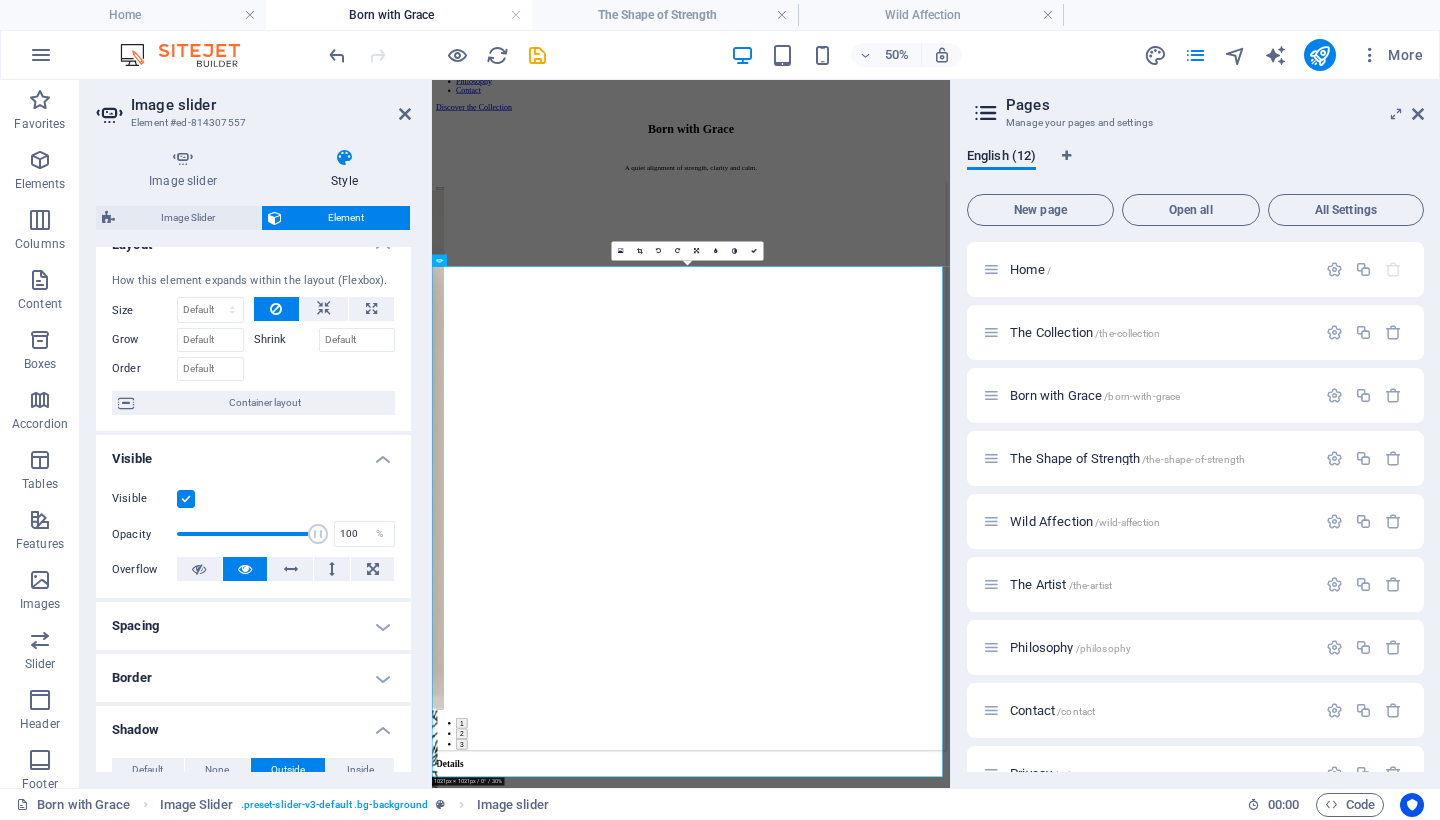 scroll, scrollTop: 212, scrollLeft: 0, axis: vertical 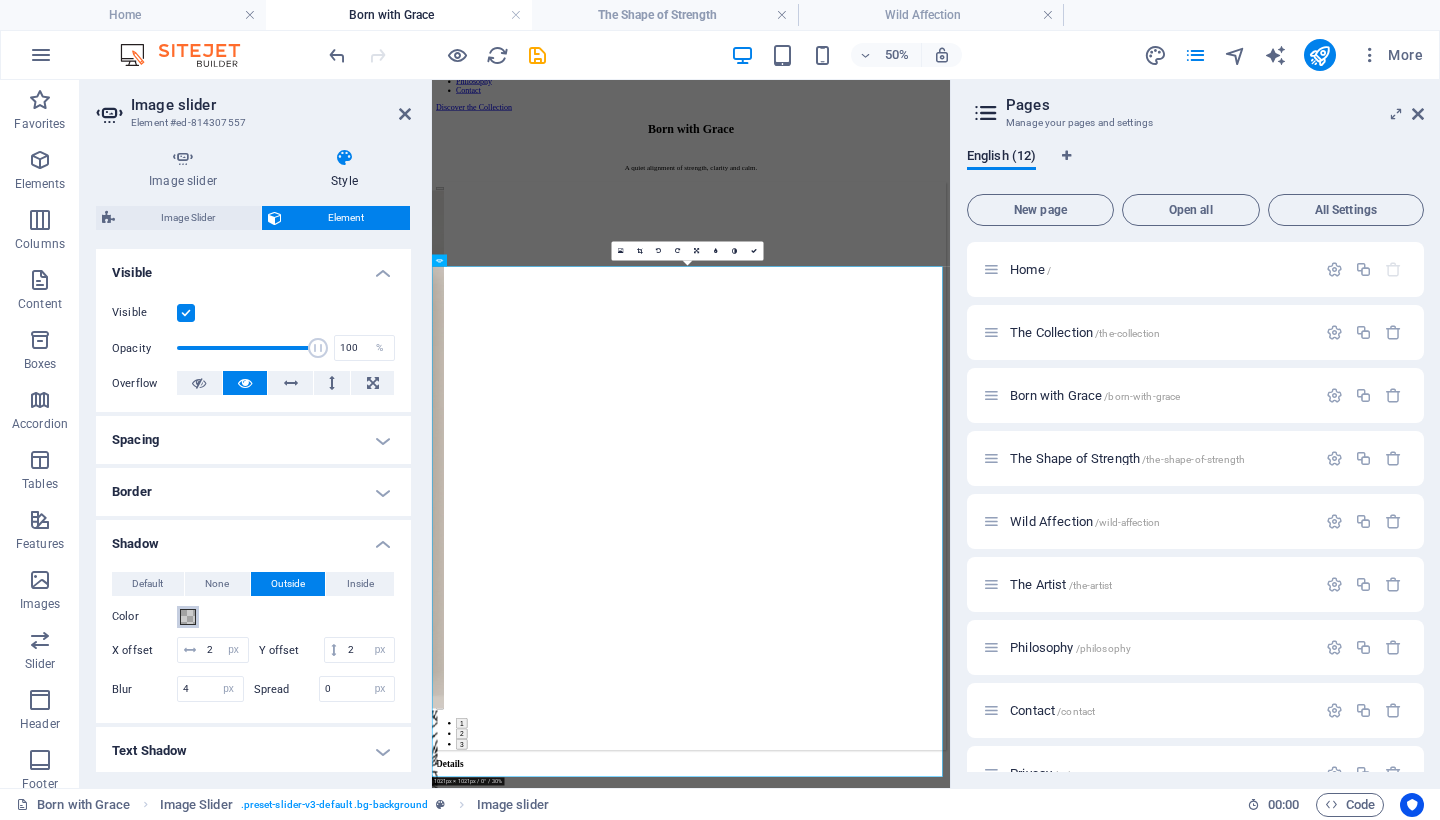click at bounding box center [188, 617] 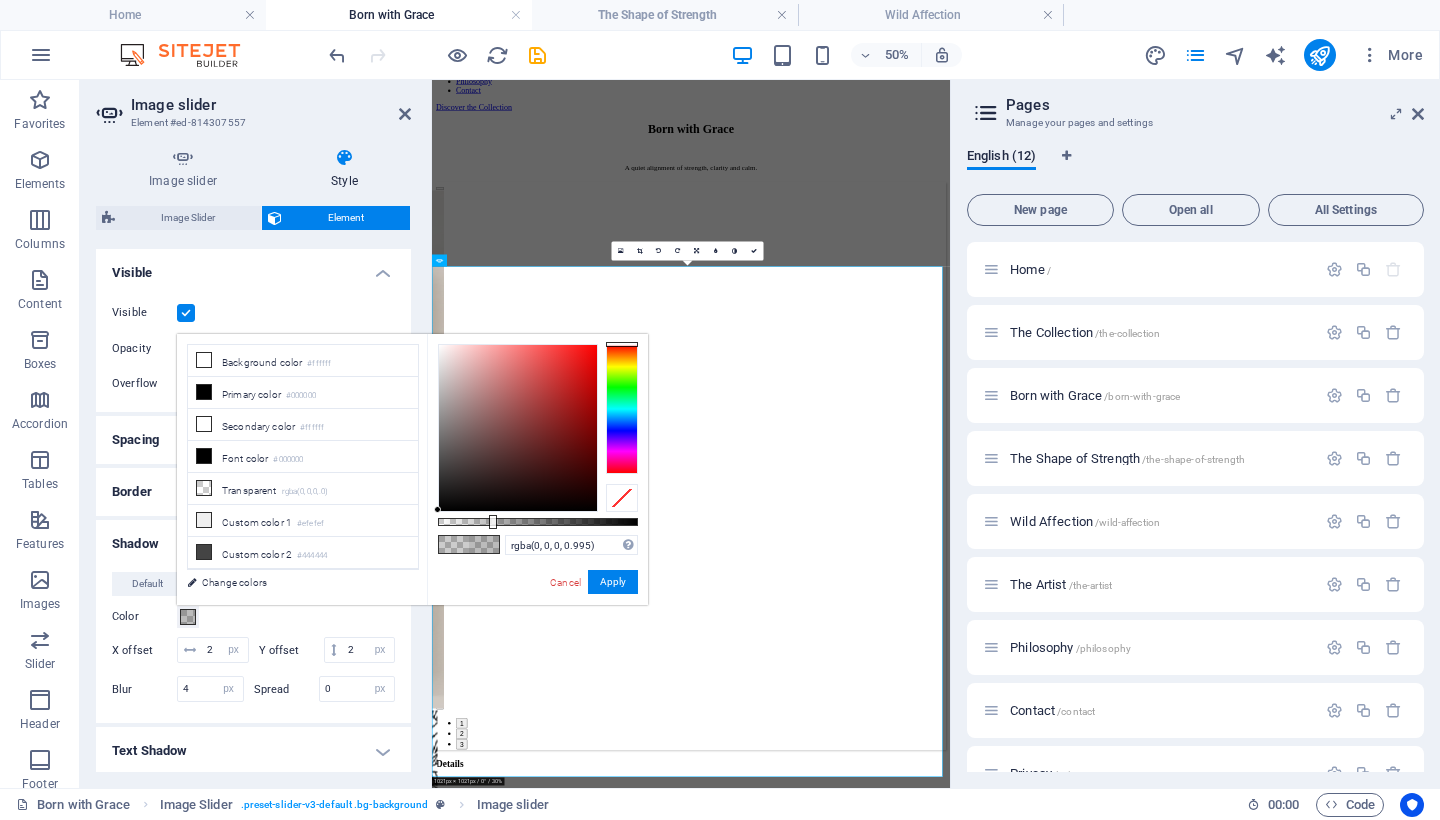 type on "#000000" 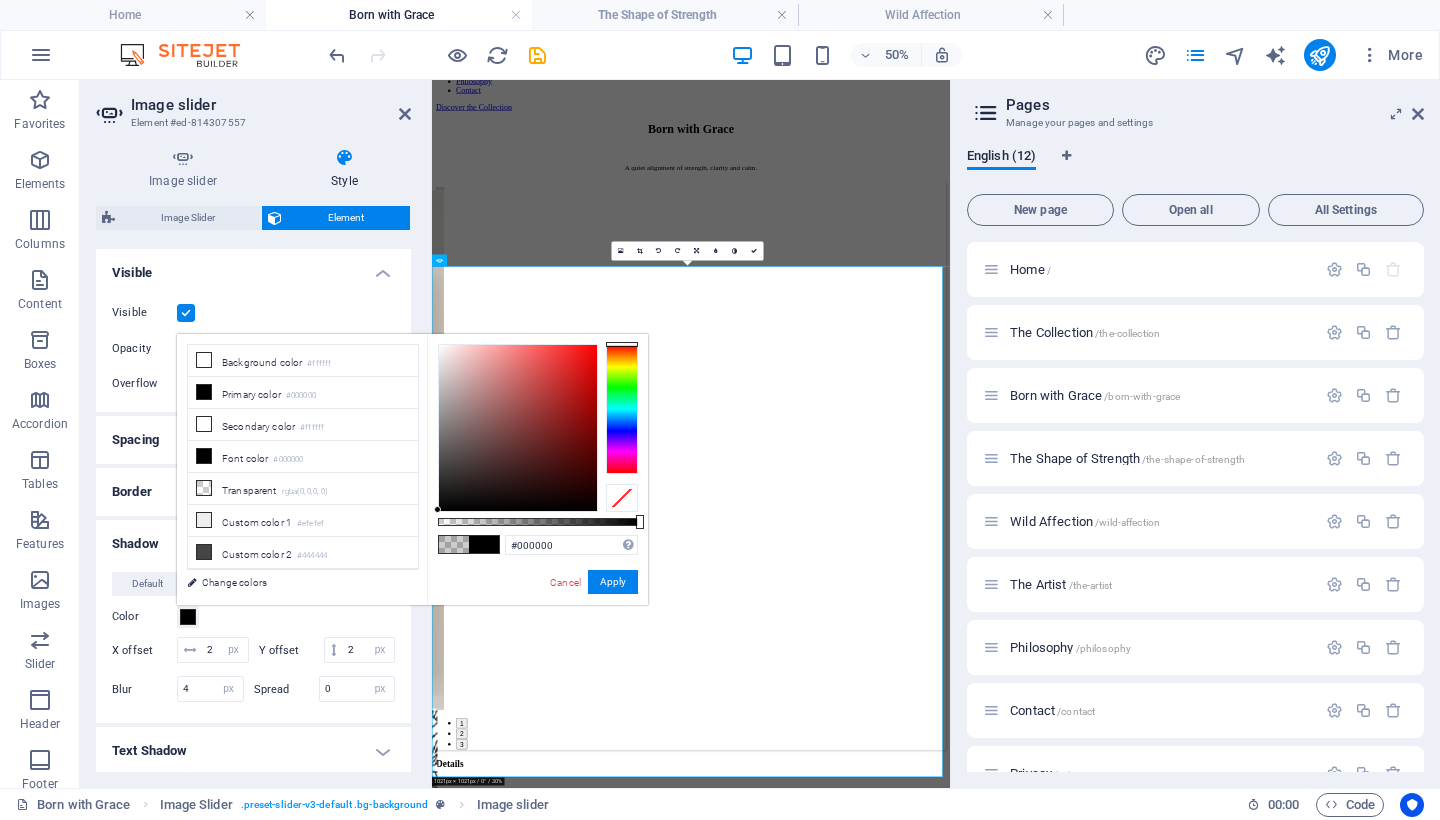 drag, startPoint x: 480, startPoint y: 520, endPoint x: 679, endPoint y: 523, distance: 199.02261 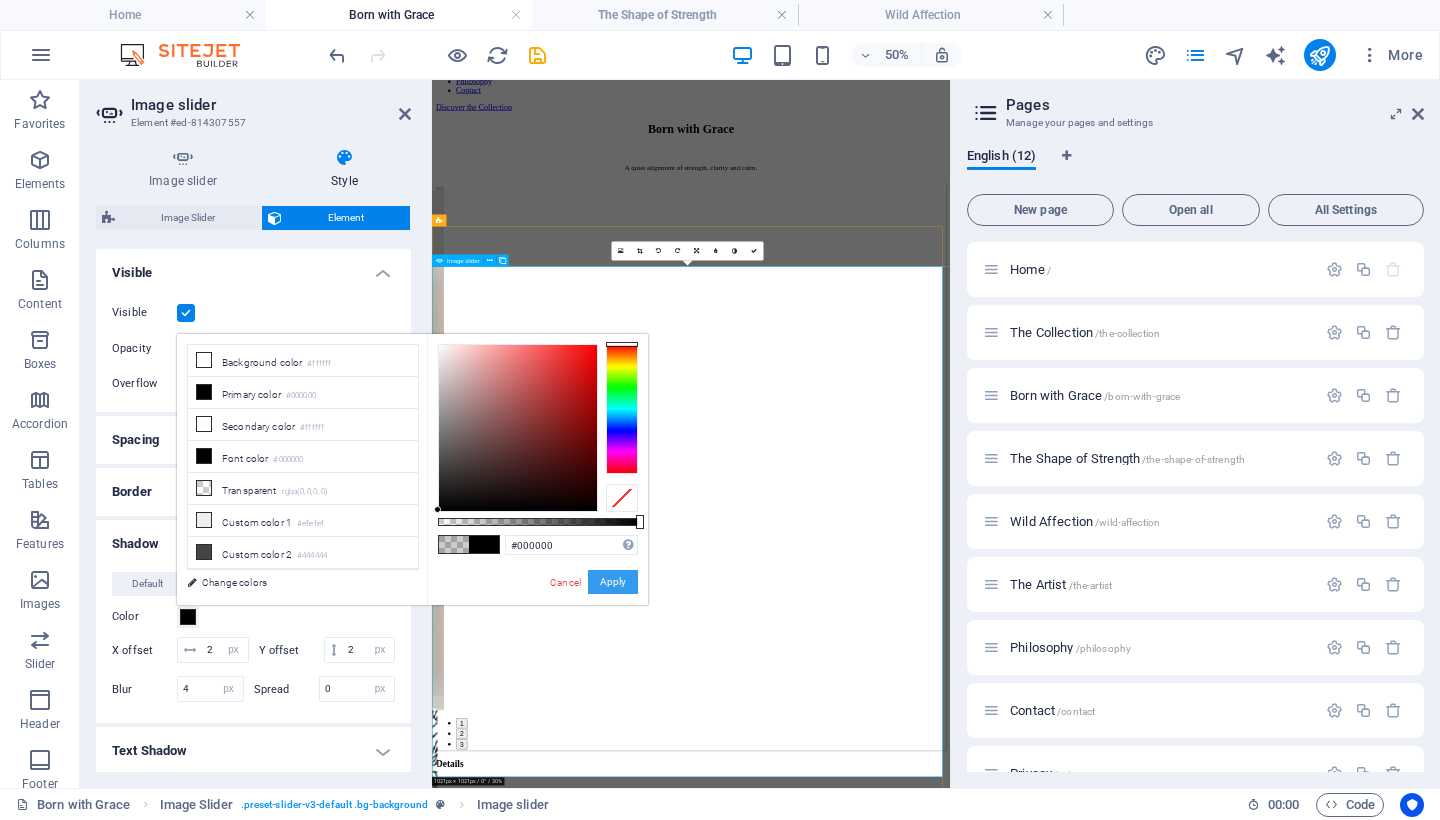 click on "Apply" at bounding box center [613, 582] 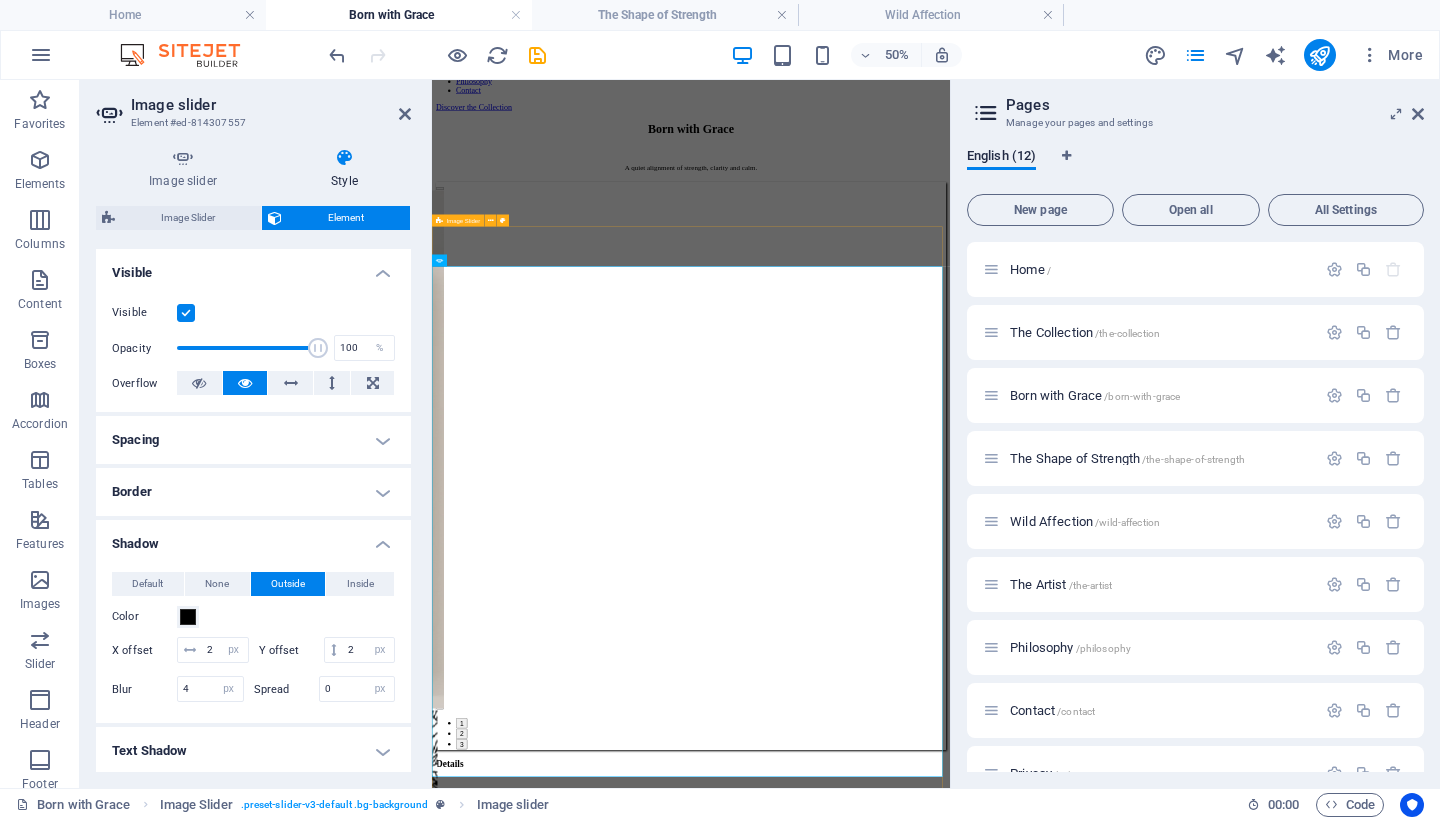 click on "1 2 3" at bounding box center [950, 851] 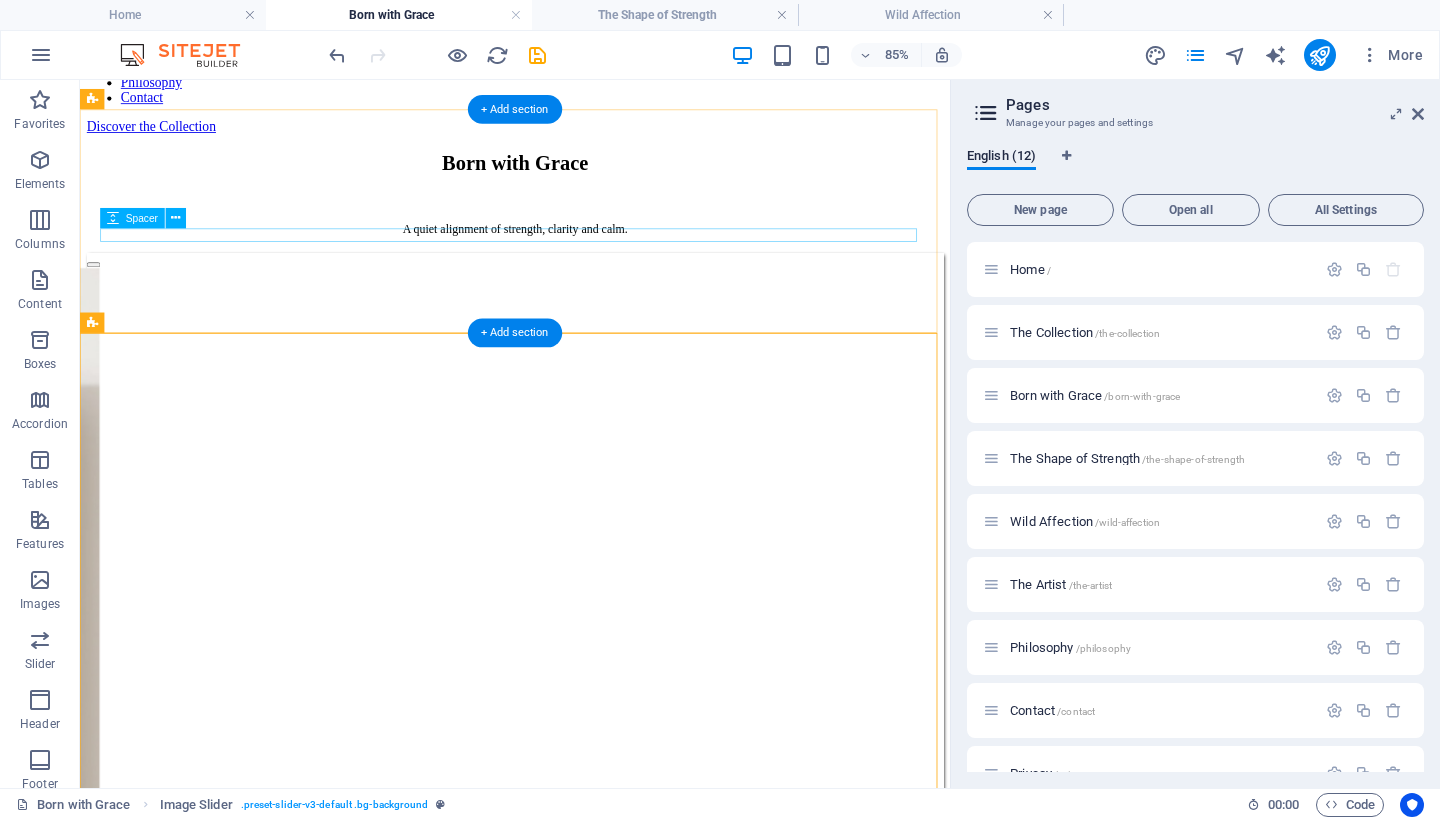 click at bounding box center [592, 219] 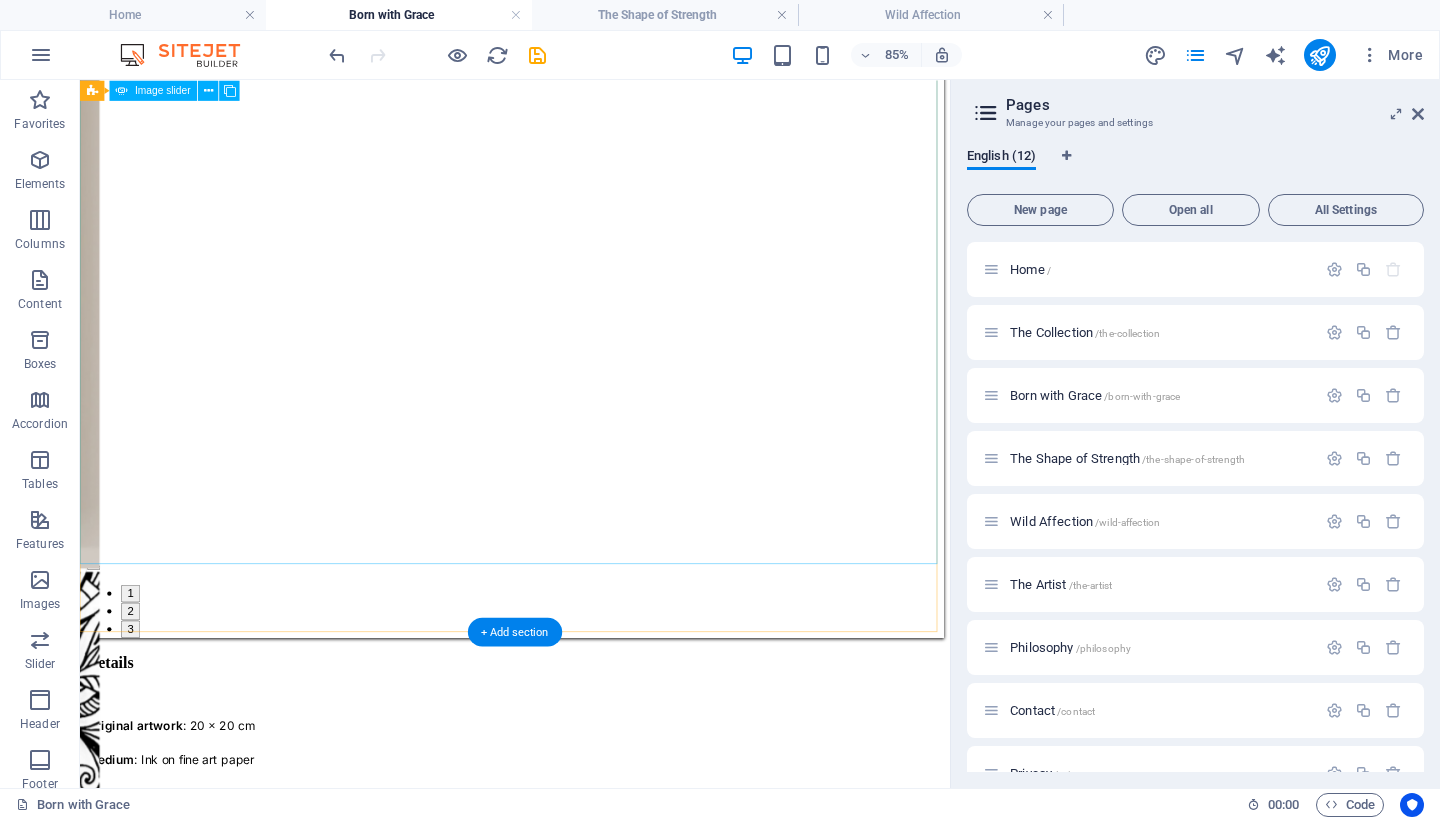 scroll, scrollTop: 0, scrollLeft: 0, axis: both 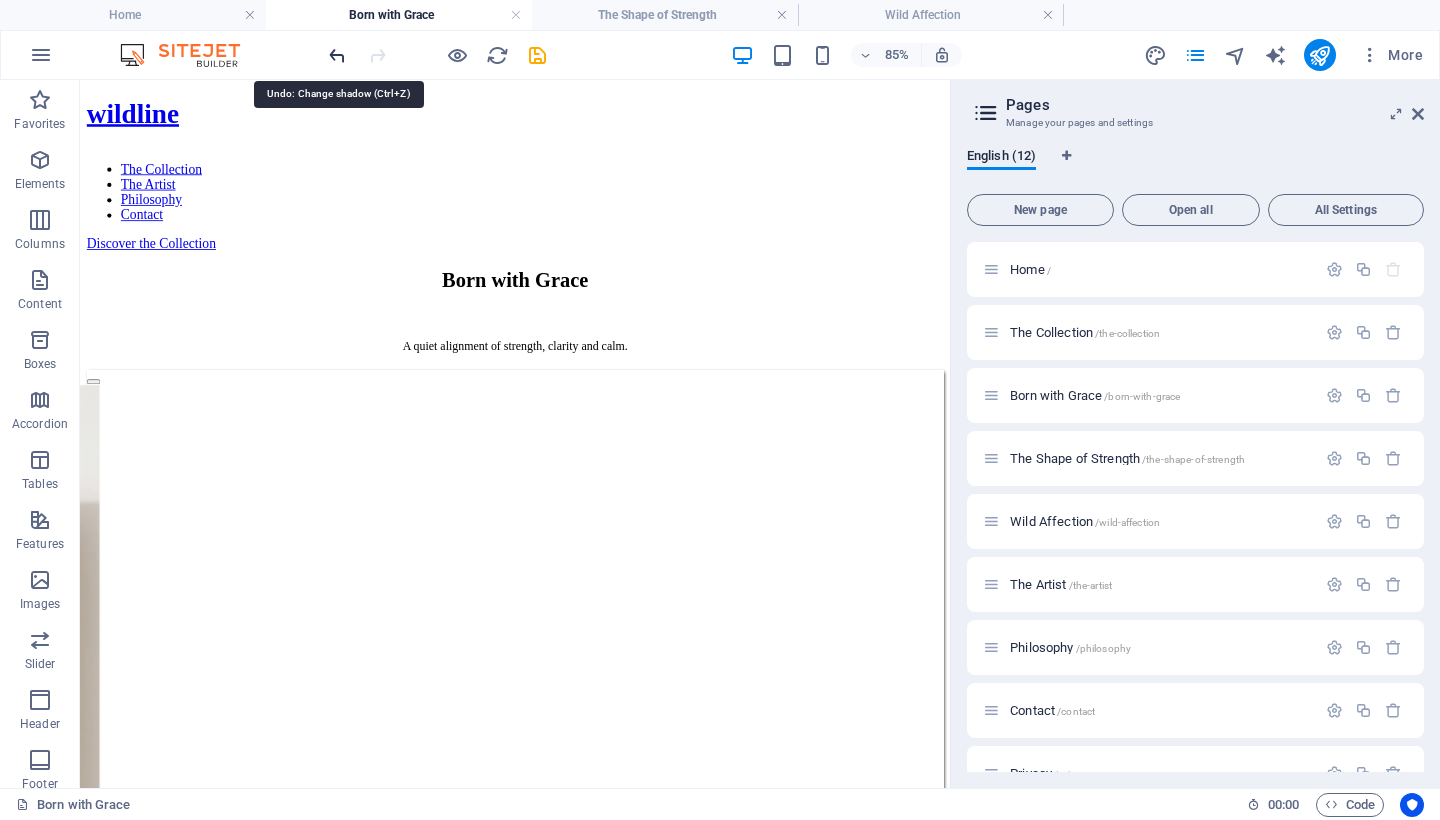 click at bounding box center (337, 55) 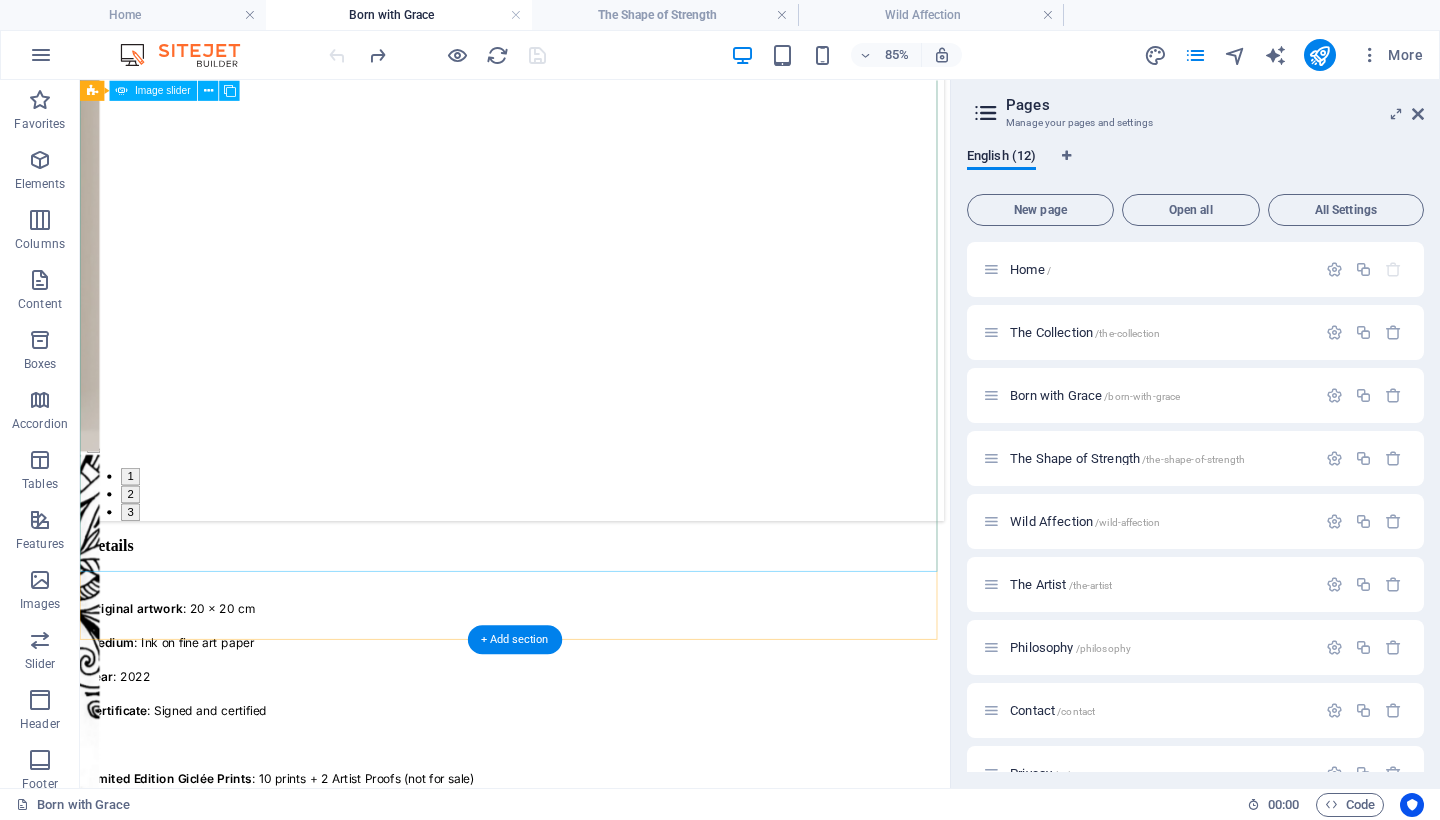 scroll, scrollTop: 950, scrollLeft: 0, axis: vertical 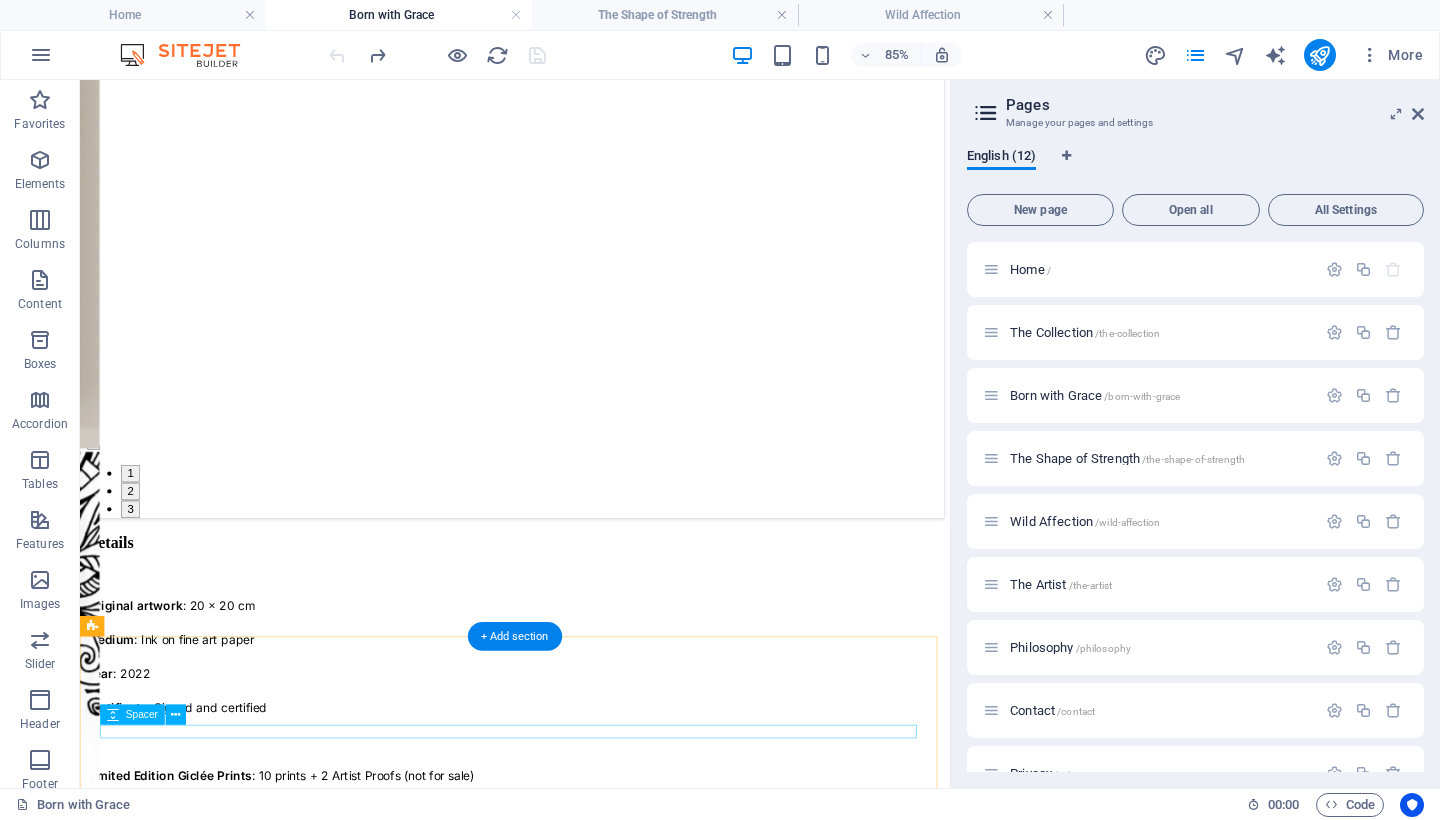 click at bounding box center (592, 662) 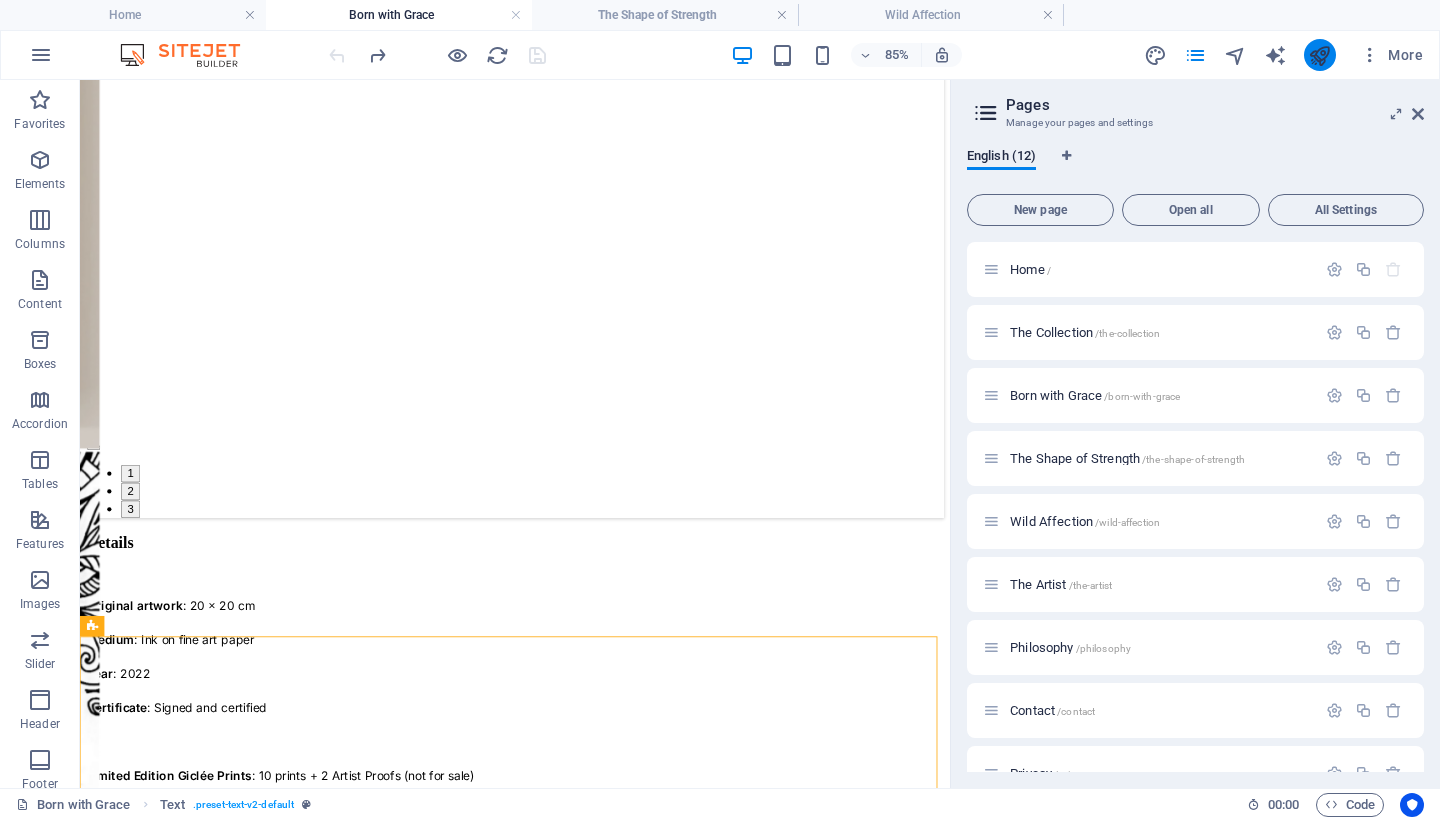 click at bounding box center (1319, 55) 